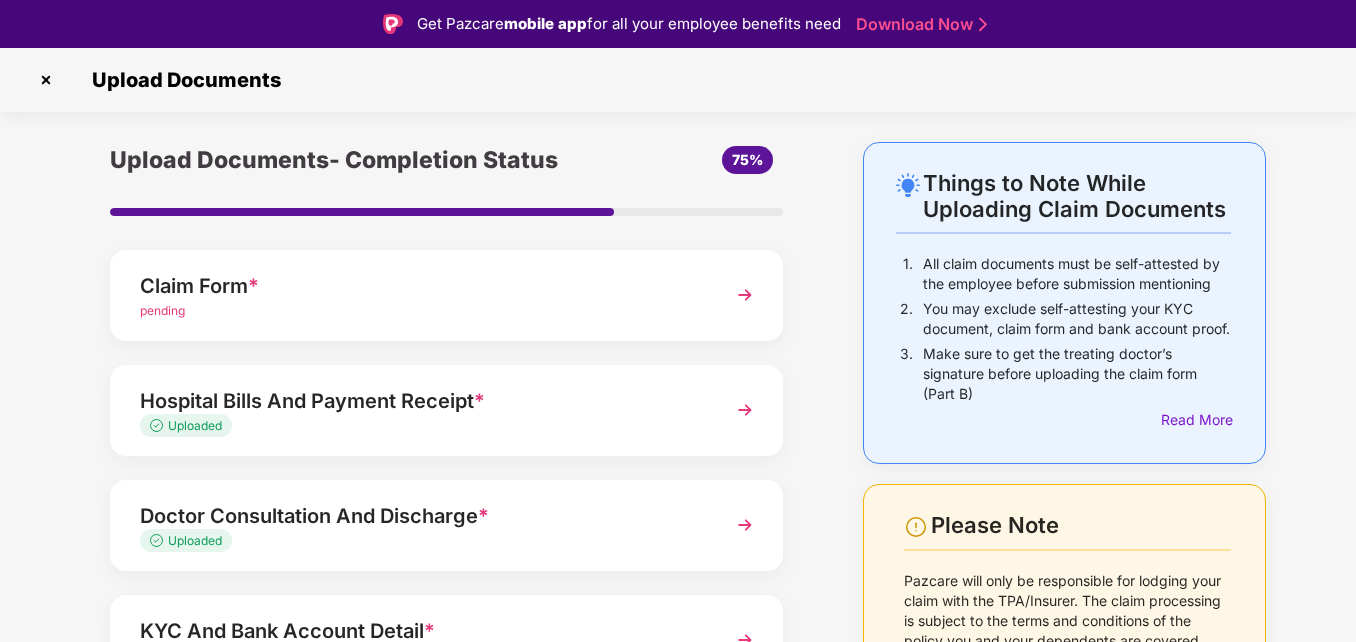 scroll, scrollTop: 0, scrollLeft: 0, axis: both 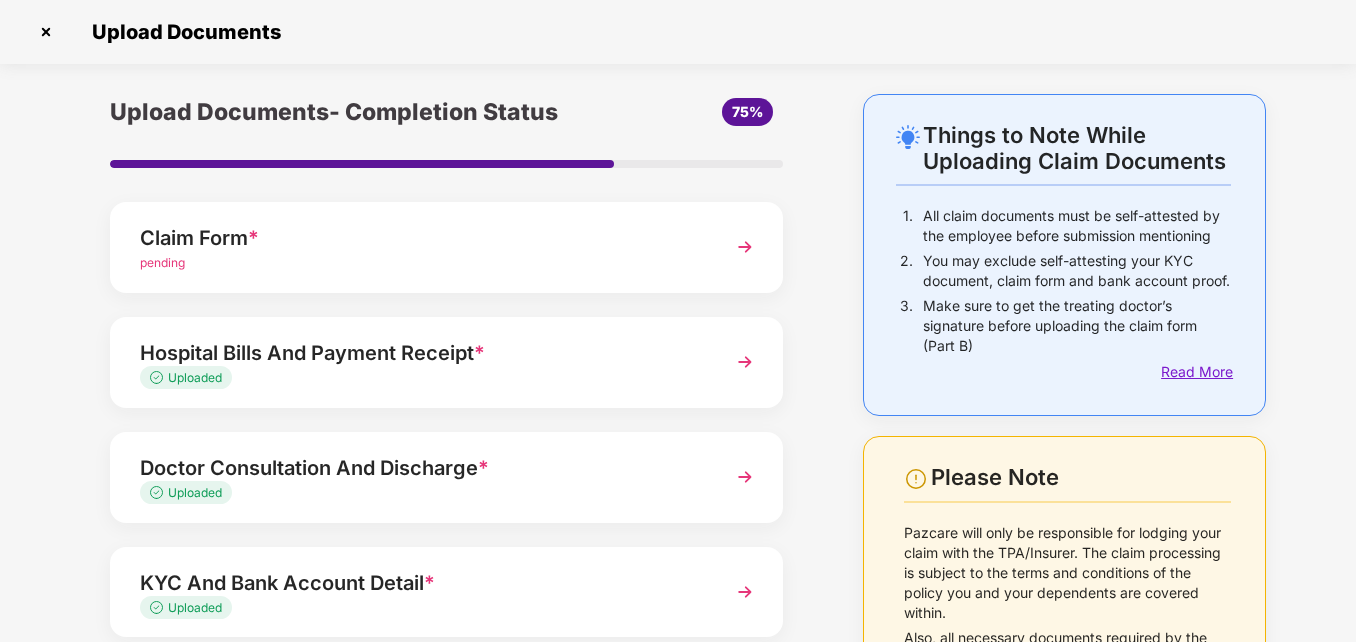 click on "Read More" at bounding box center (1196, 372) 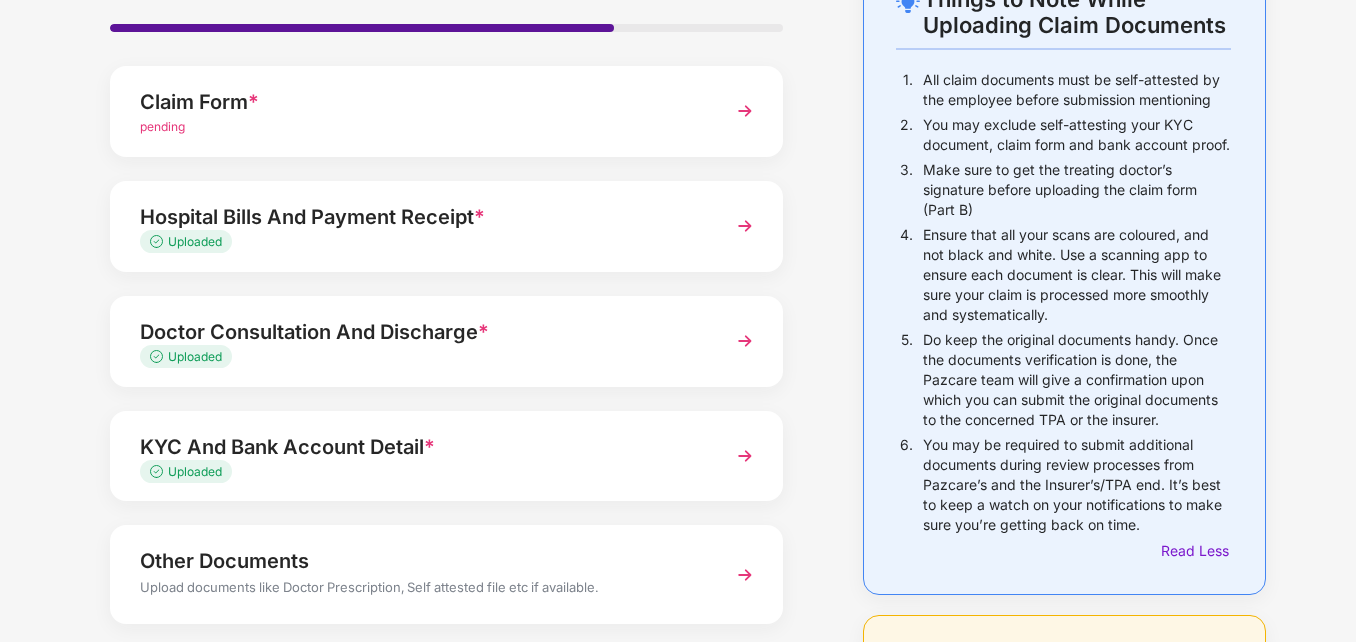 scroll, scrollTop: 0, scrollLeft: 0, axis: both 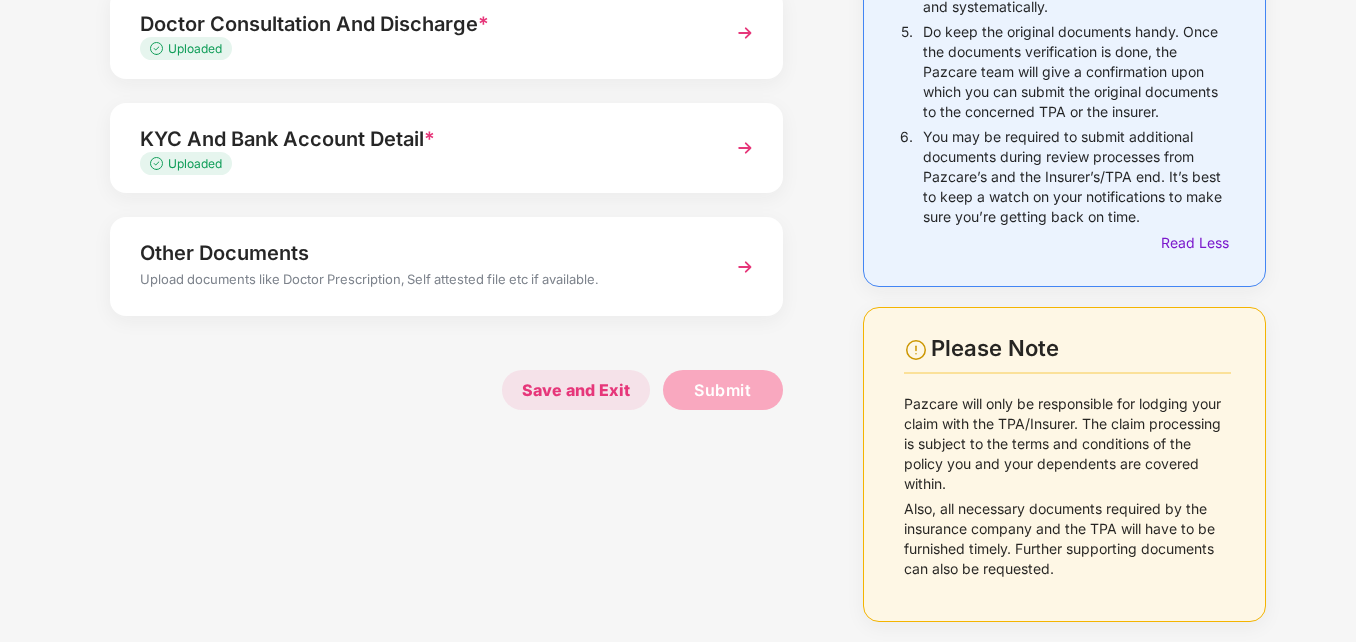click on "Save and Exit" at bounding box center (576, 390) 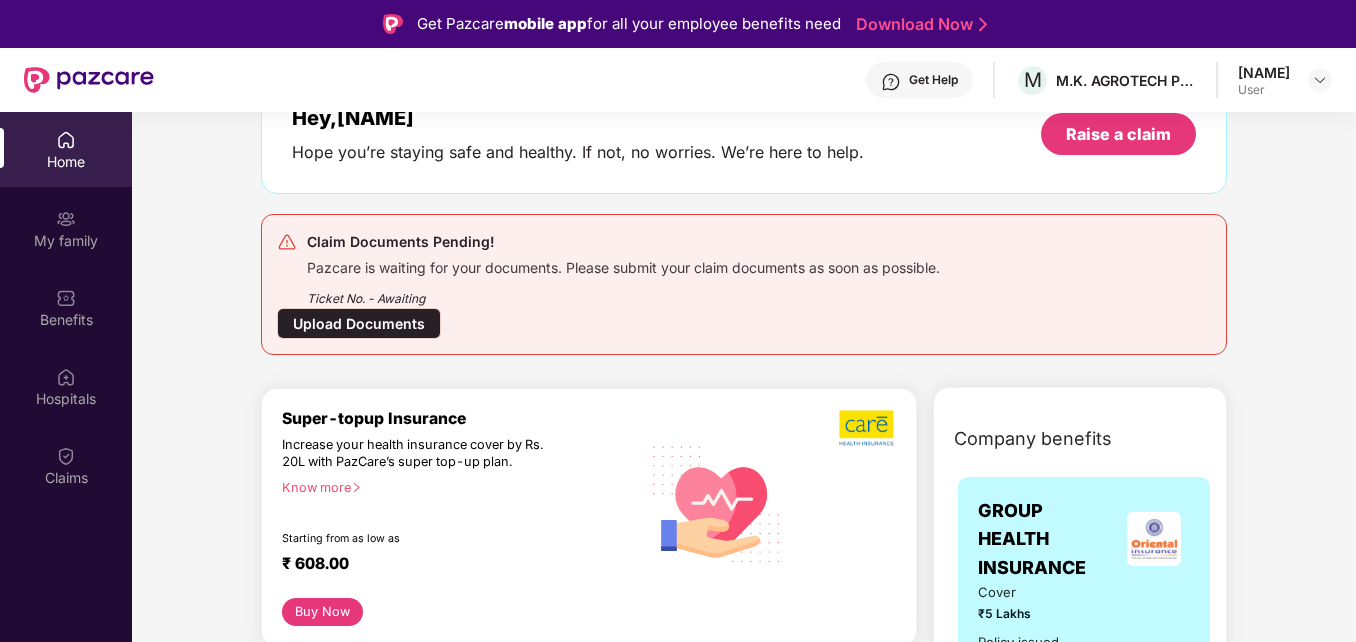 scroll, scrollTop: 0, scrollLeft: 0, axis: both 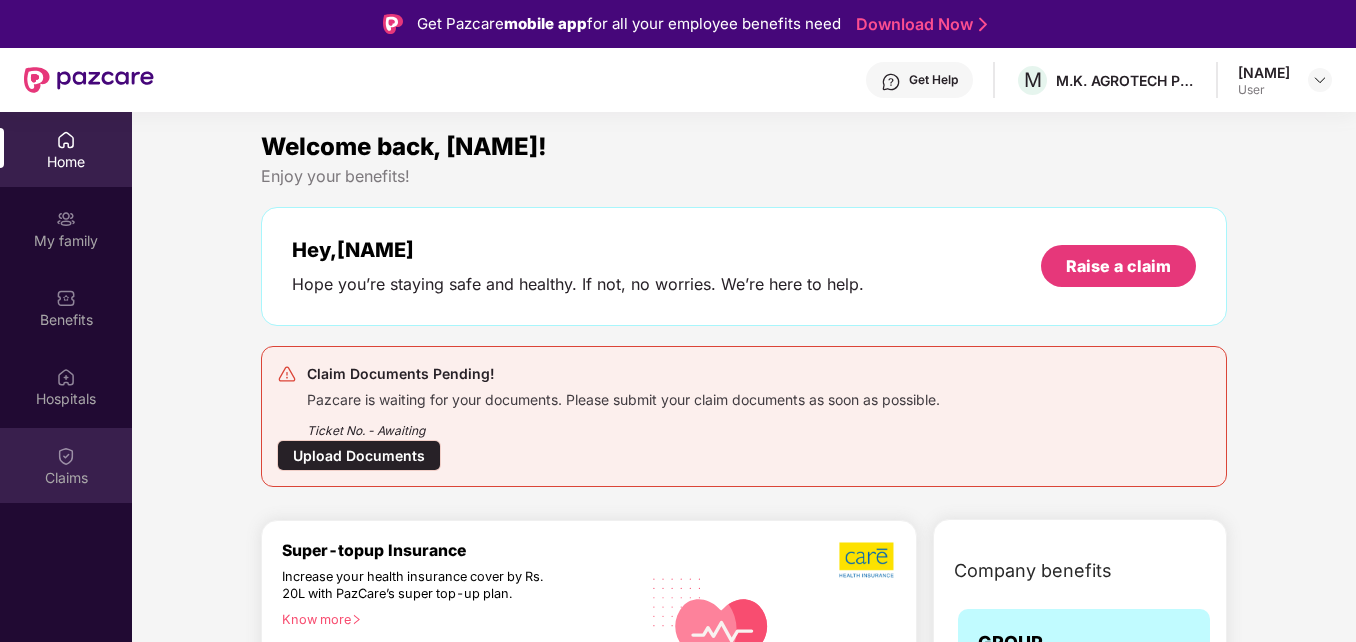 click on "Claims" at bounding box center (66, 465) 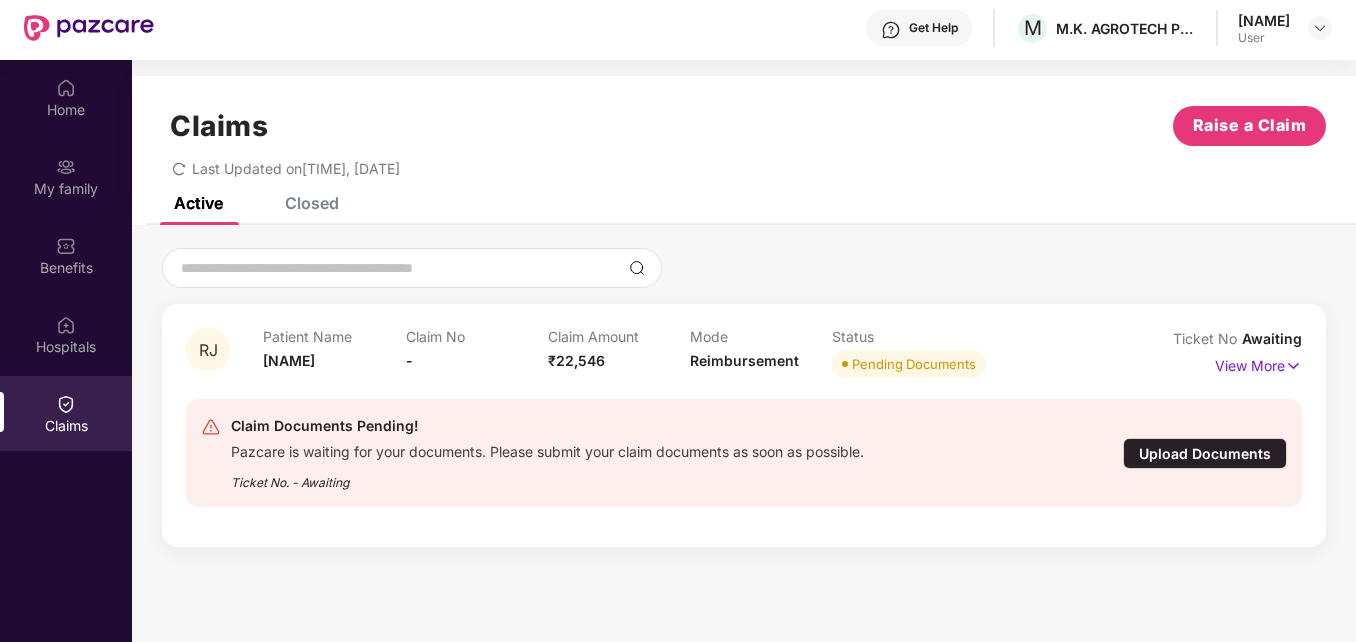 scroll, scrollTop: 100, scrollLeft: 0, axis: vertical 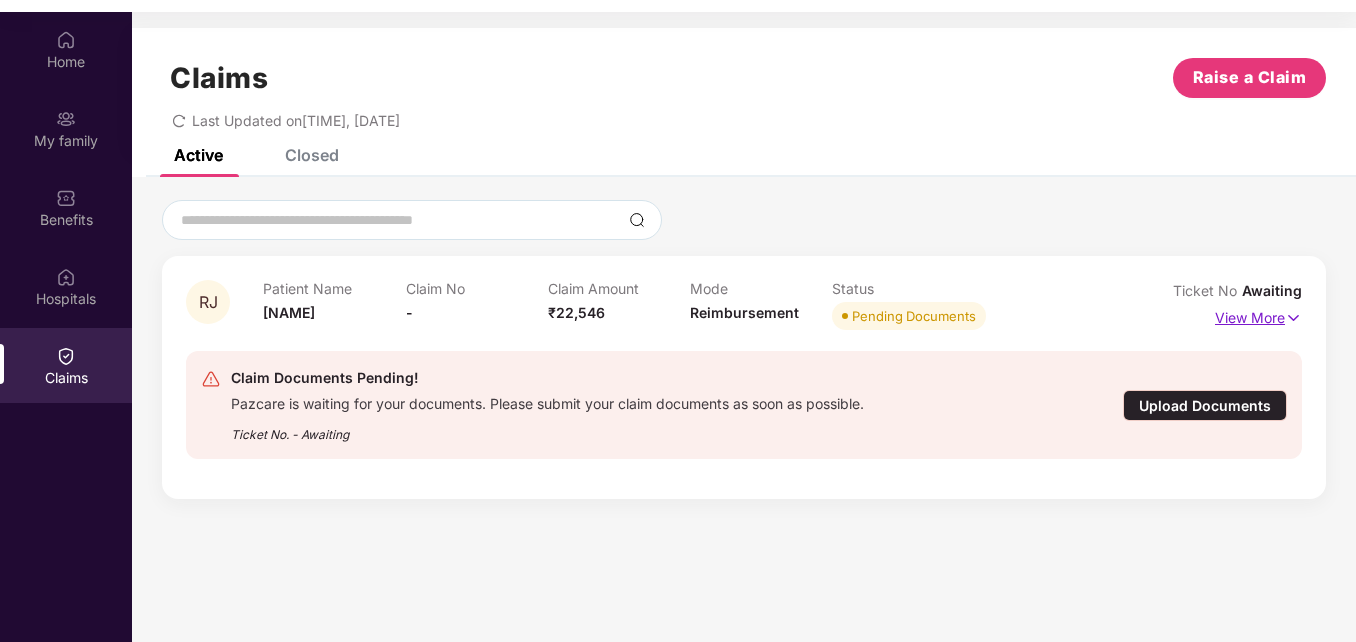 click at bounding box center (1293, 318) 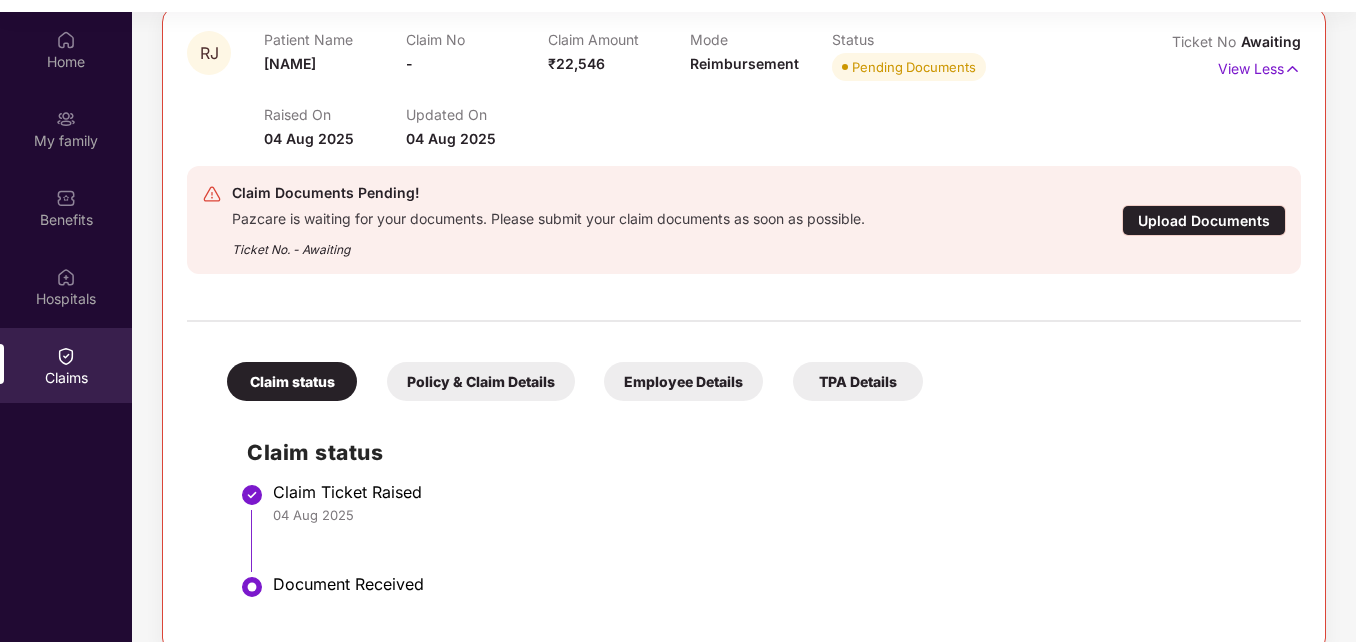 scroll, scrollTop: 270, scrollLeft: 0, axis: vertical 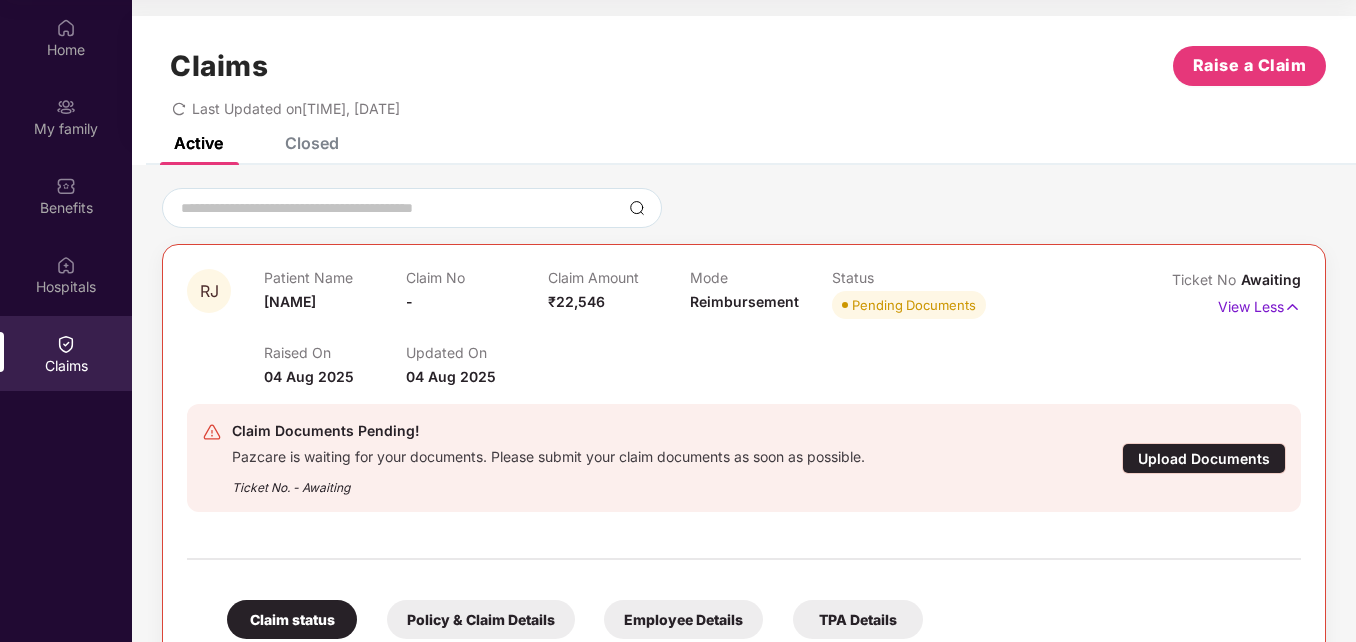 click on "Closed" at bounding box center [297, 143] 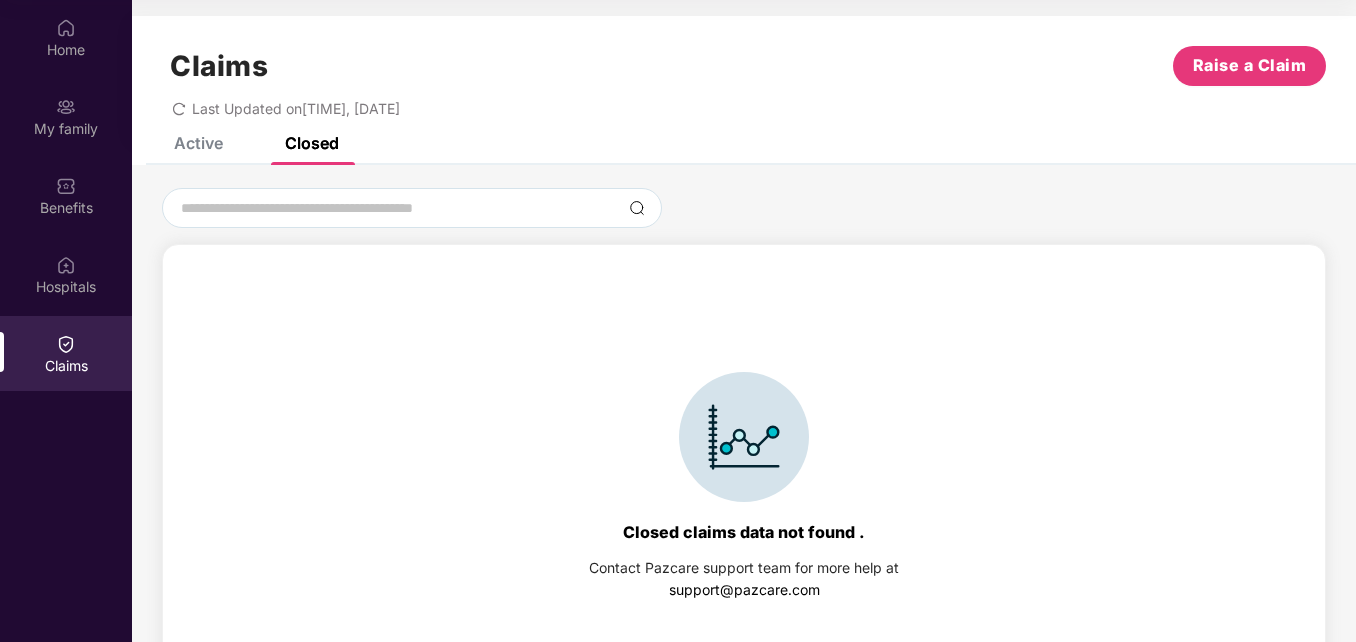click on "Active" at bounding box center (198, 143) 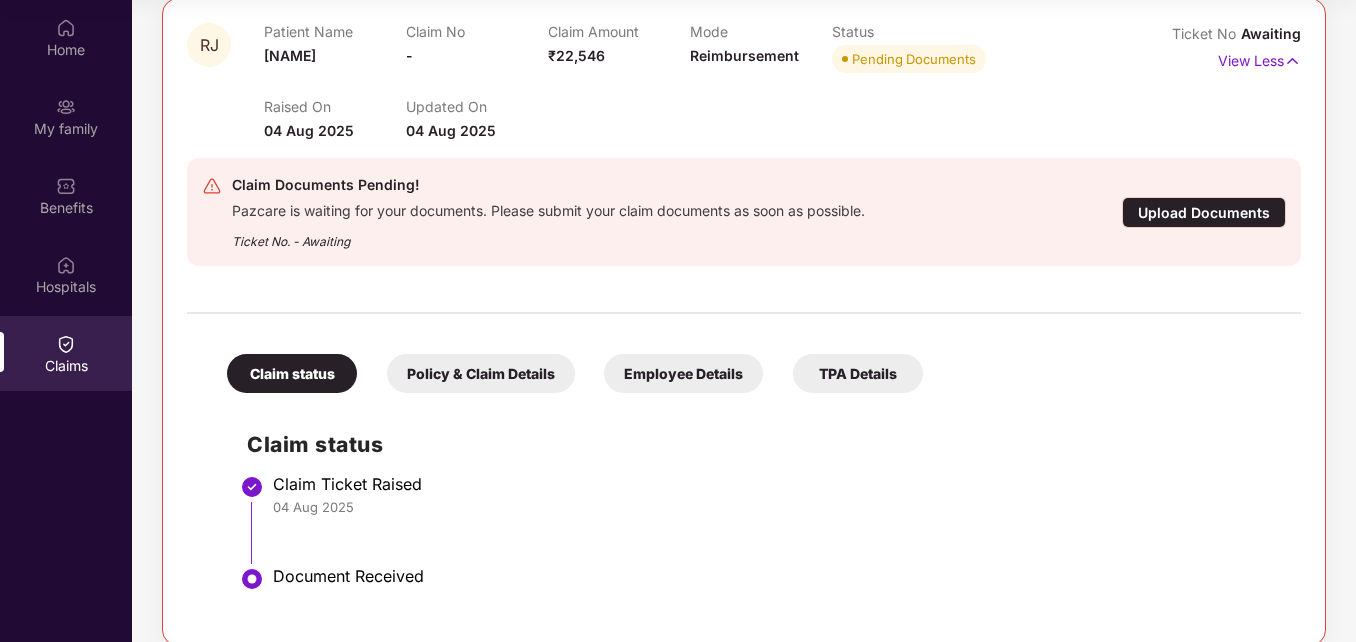 scroll, scrollTop: 270, scrollLeft: 0, axis: vertical 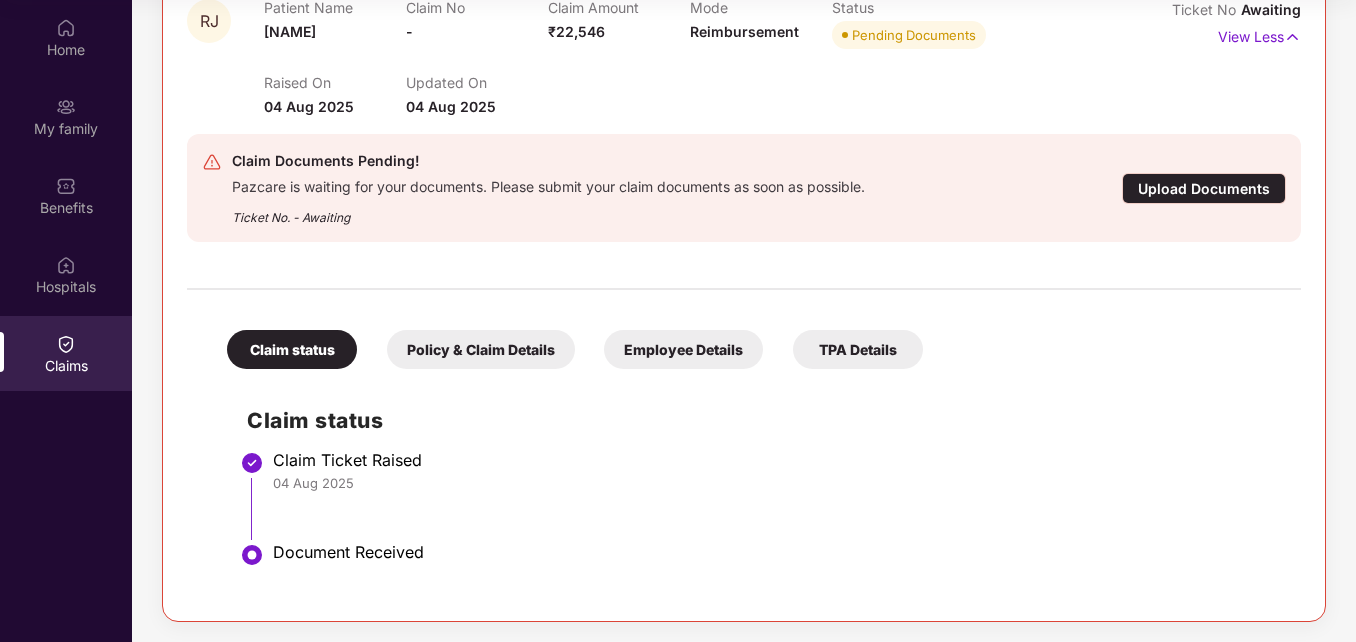 click on "Policy & Claim Details" at bounding box center (481, 349) 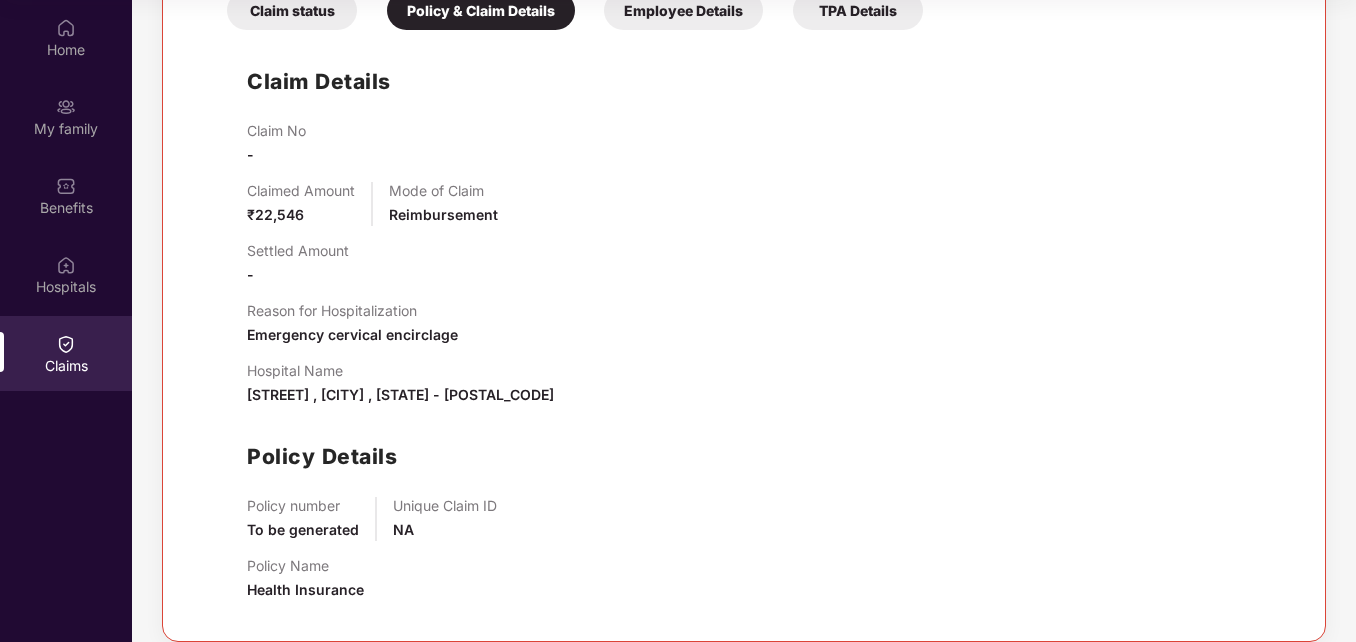 scroll, scrollTop: 629, scrollLeft: 0, axis: vertical 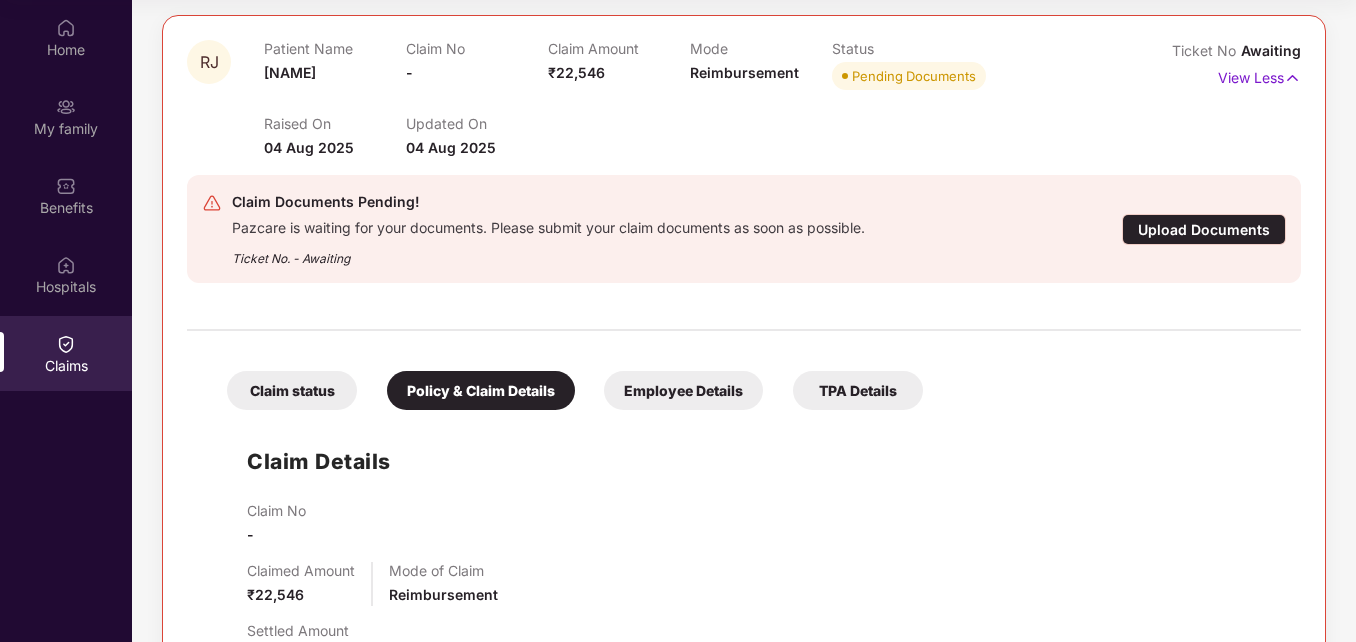 click on "Employee Details" at bounding box center (683, 390) 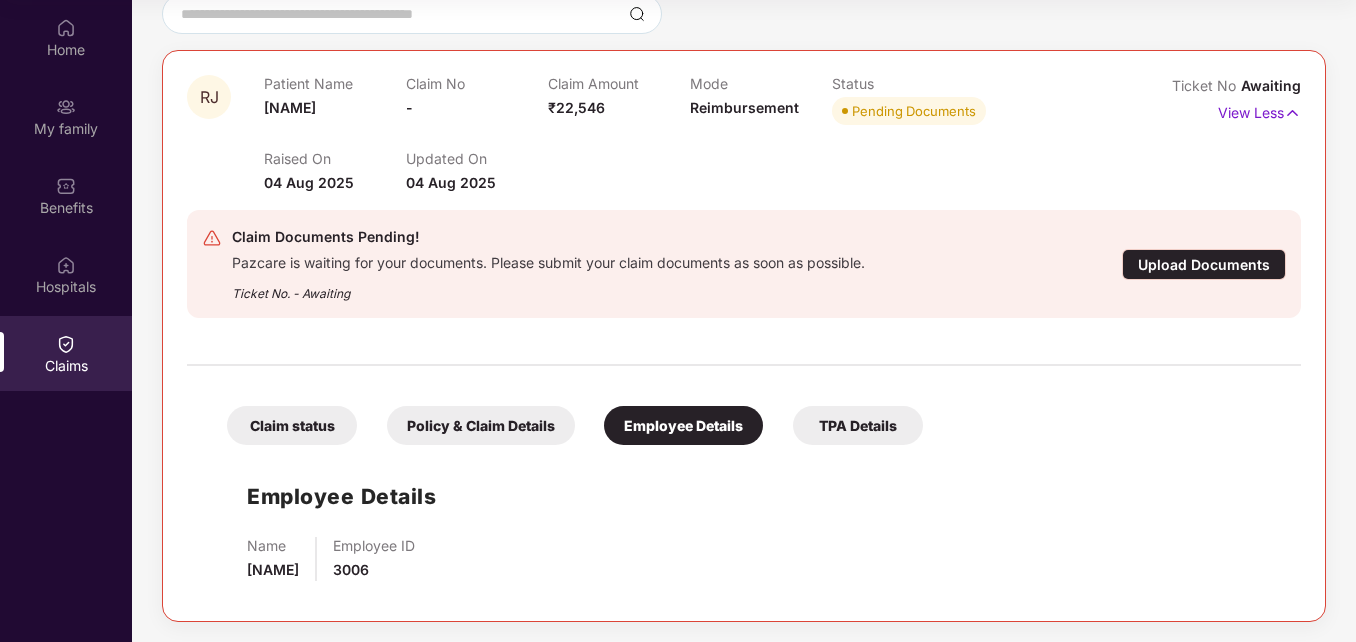 scroll, scrollTop: 194, scrollLeft: 0, axis: vertical 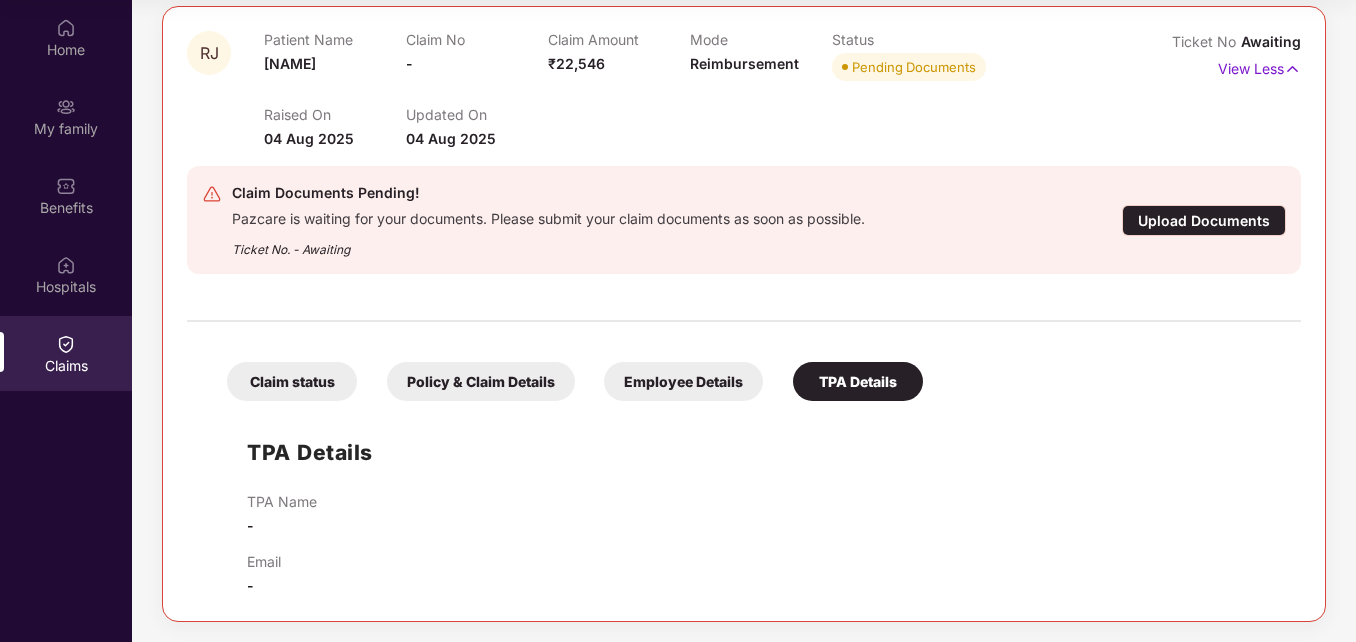 click on "Employee Details" at bounding box center [683, 381] 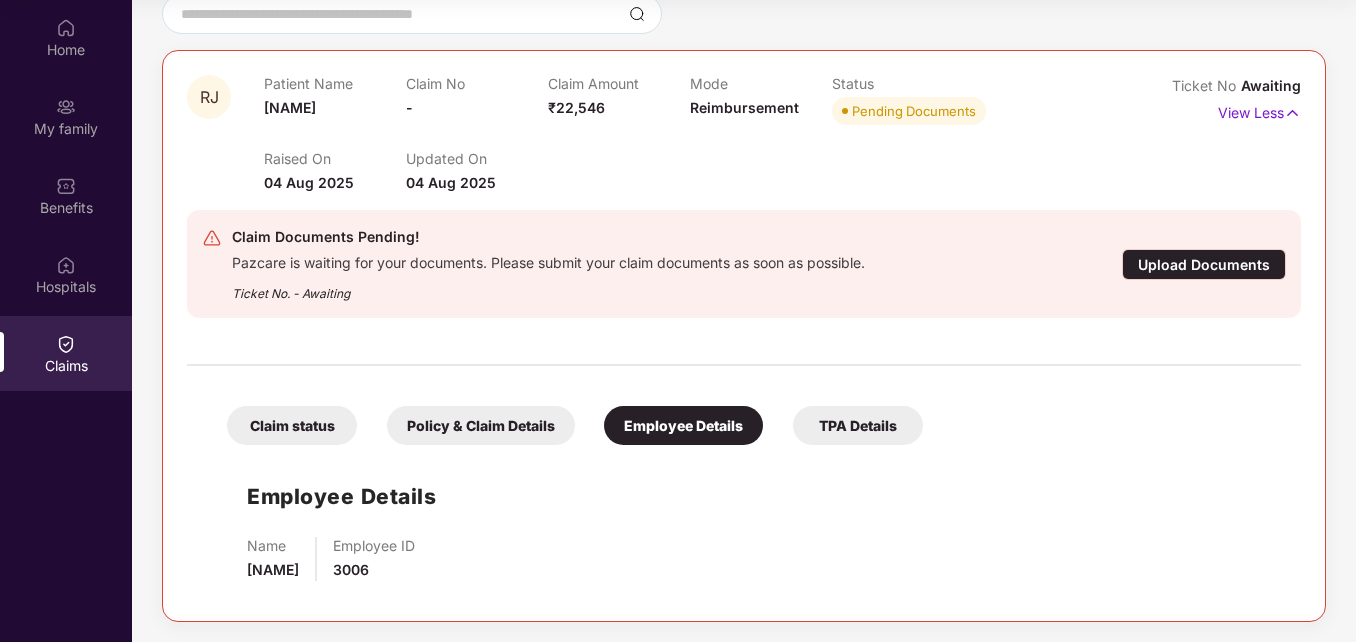 click on "Policy & Claim Details" at bounding box center [481, 425] 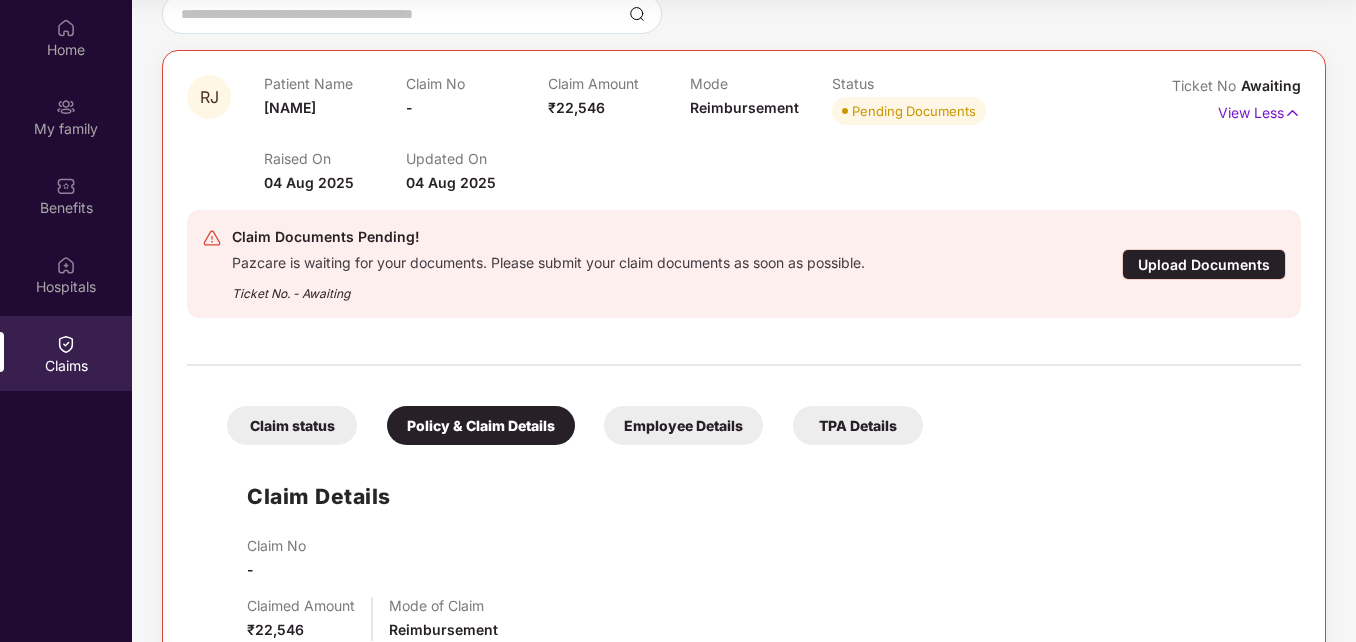 scroll, scrollTop: 238, scrollLeft: 0, axis: vertical 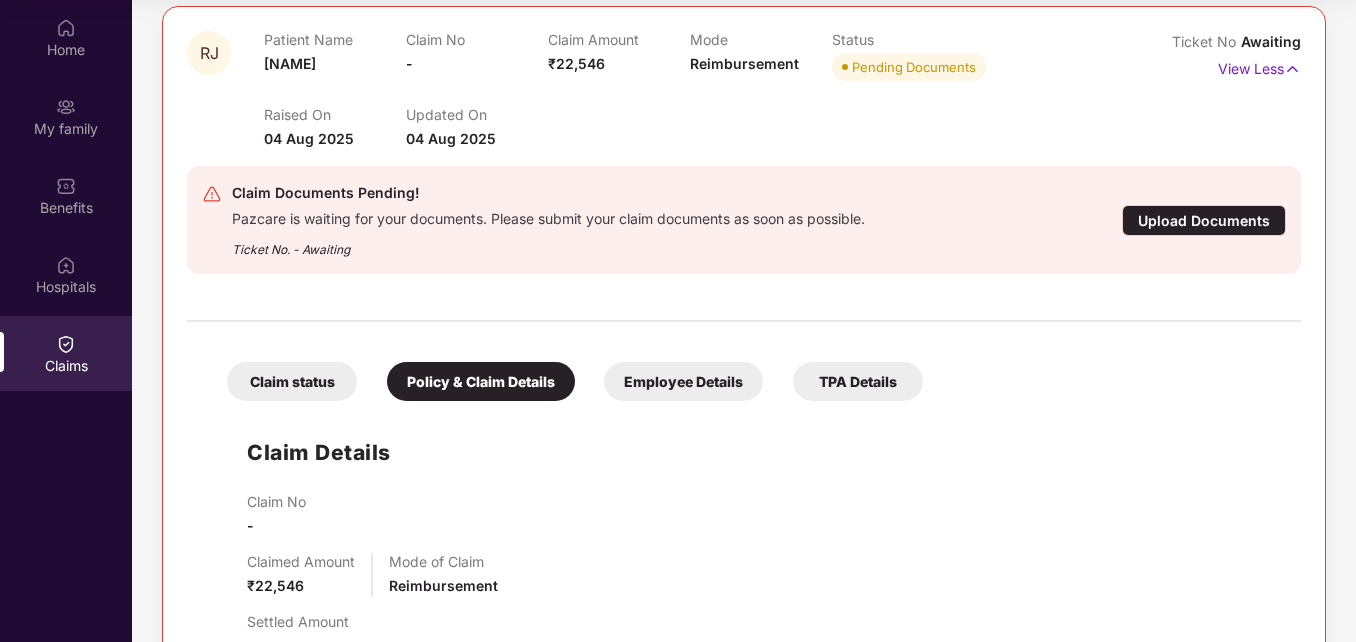 click on "Claim status" at bounding box center [292, 381] 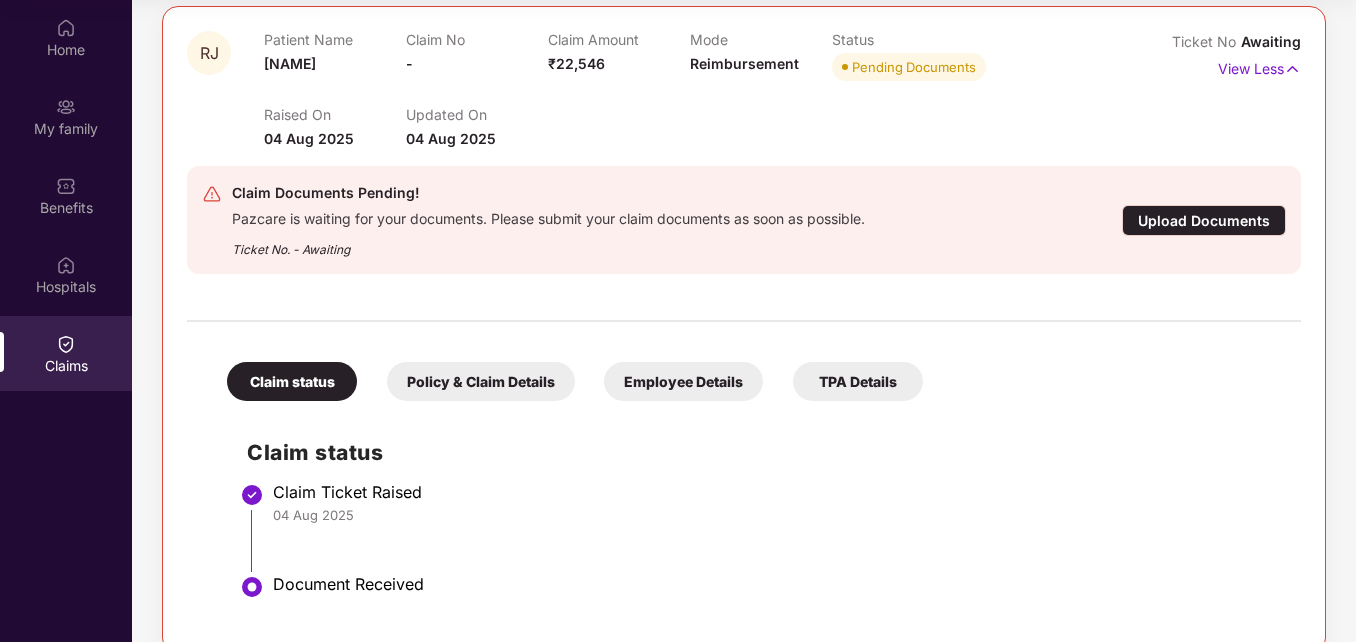 scroll, scrollTop: 0, scrollLeft: 0, axis: both 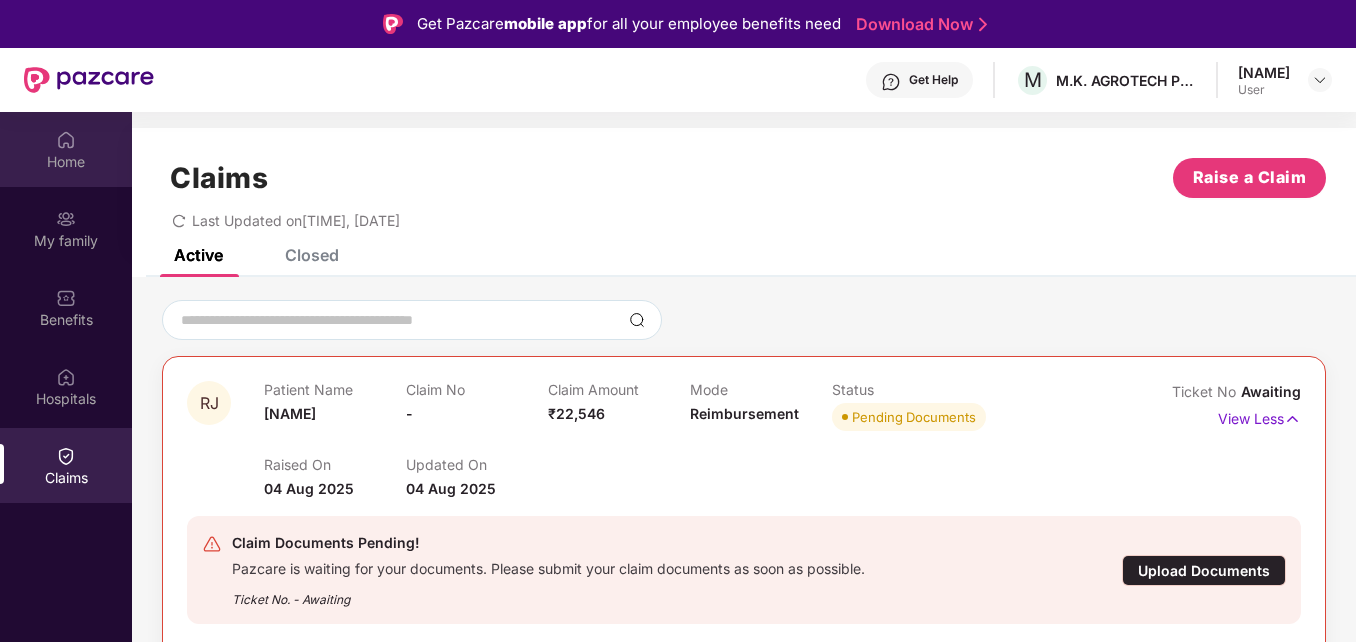 click on "Home" at bounding box center [66, 162] 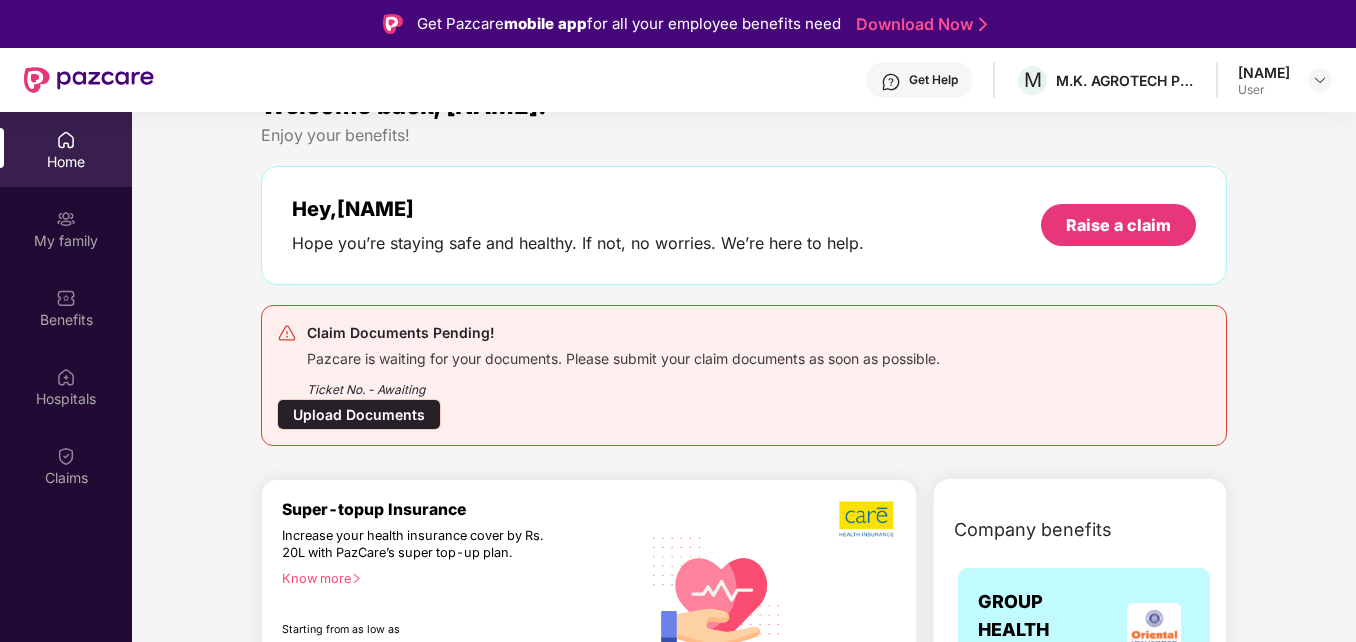 scroll, scrollTop: 0, scrollLeft: 0, axis: both 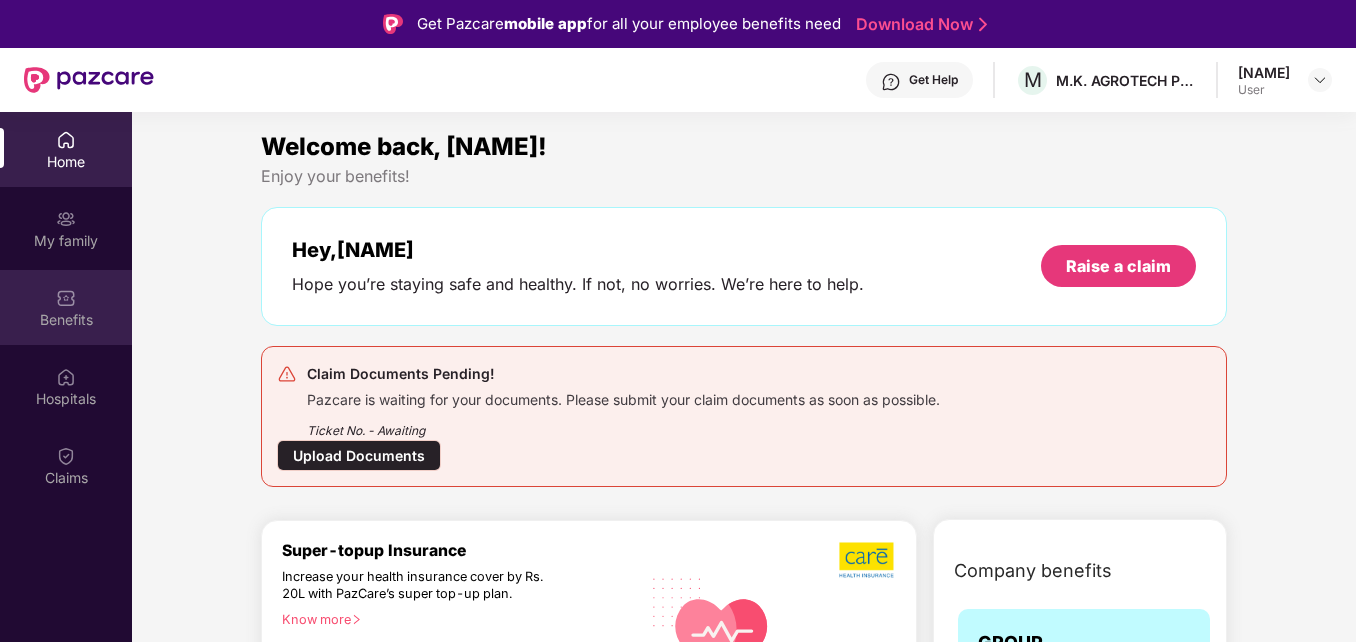 click on "Benefits" at bounding box center (66, 307) 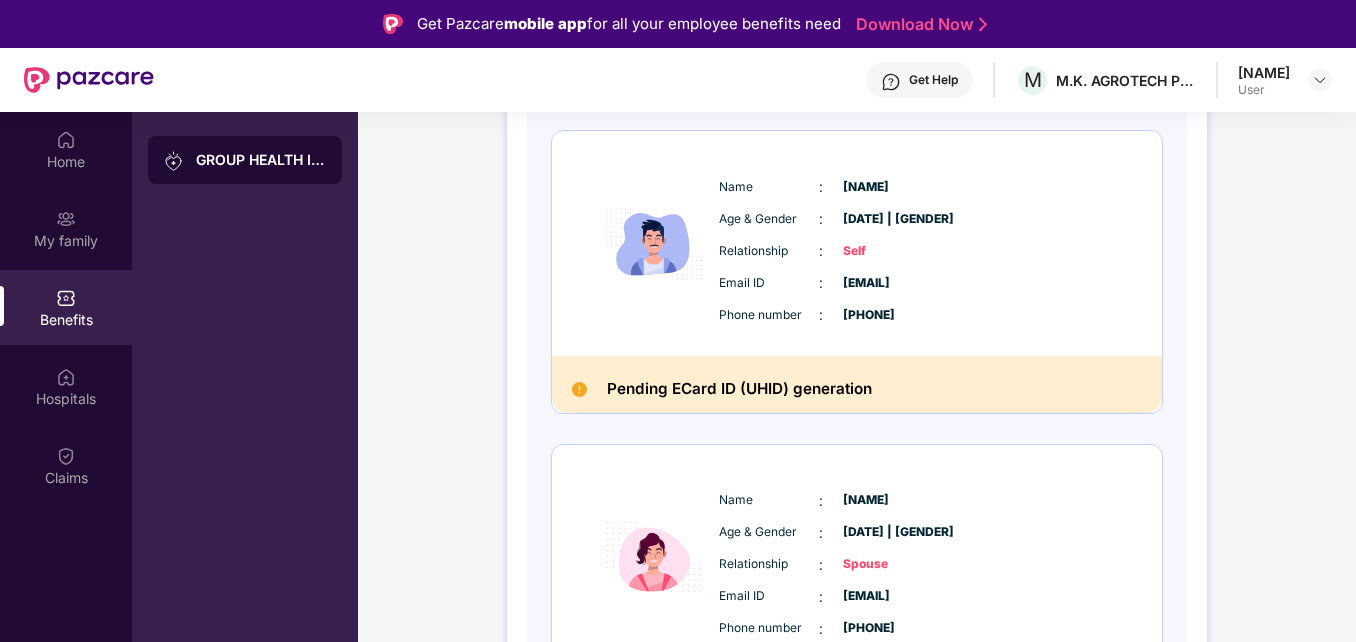 scroll, scrollTop: 371, scrollLeft: 0, axis: vertical 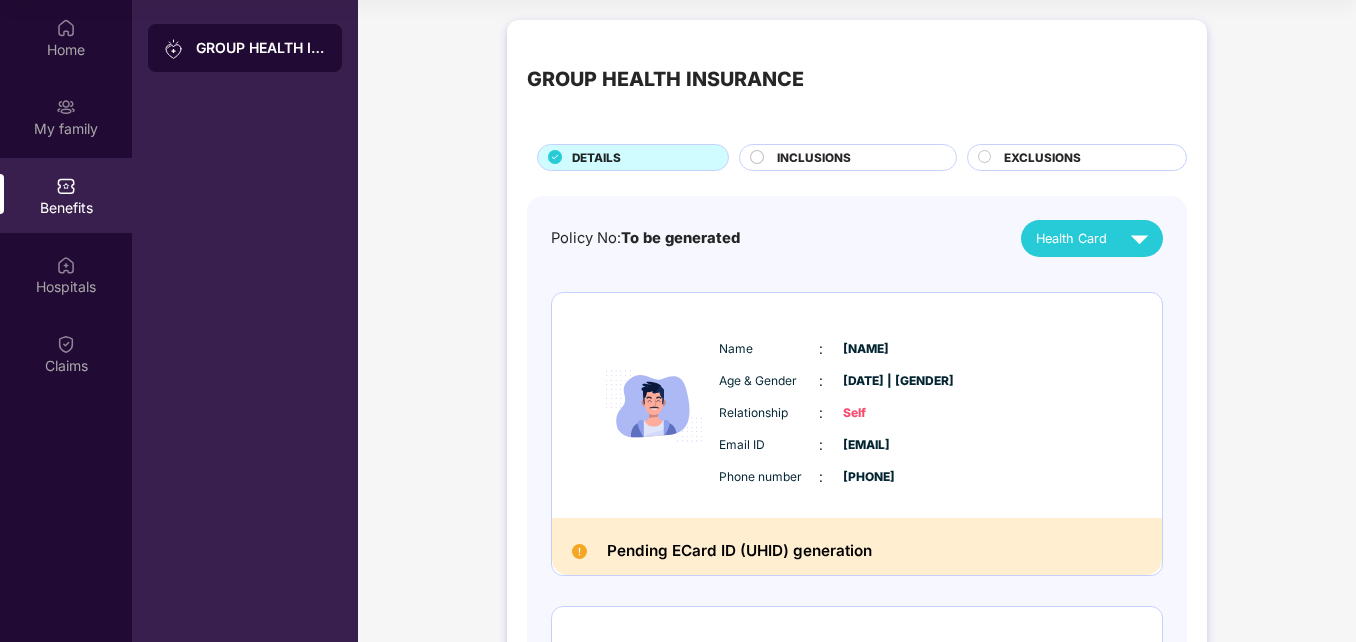 click 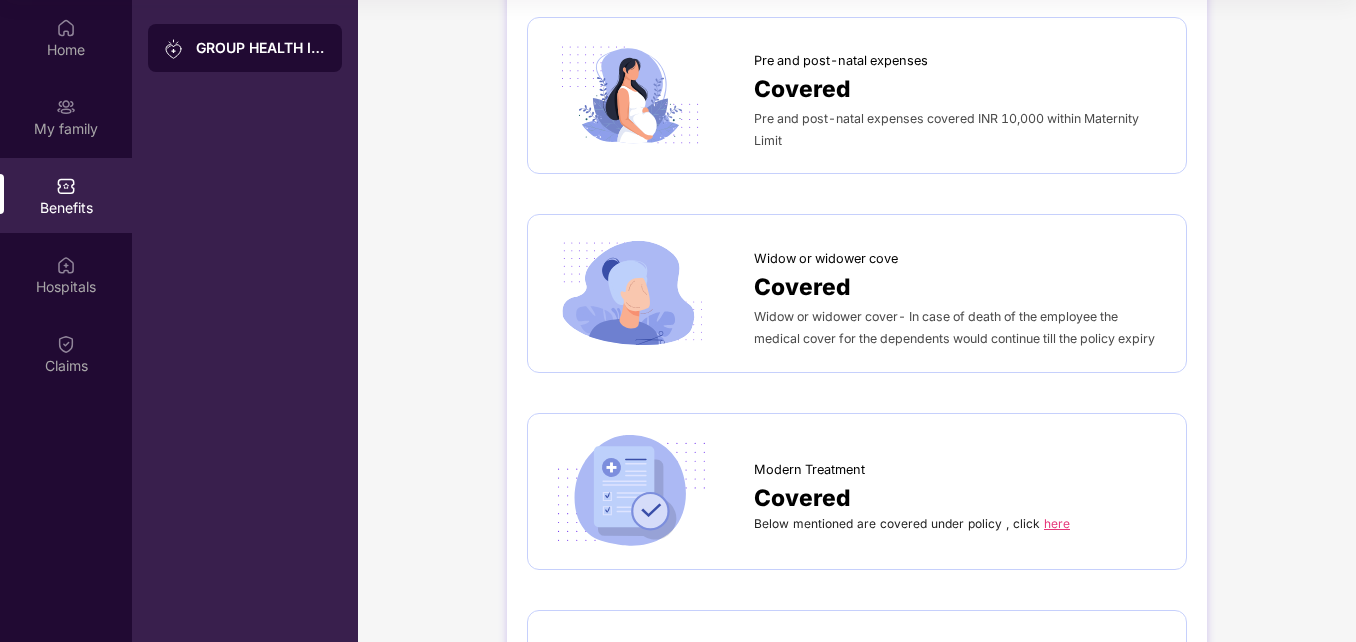 scroll, scrollTop: 2762, scrollLeft: 0, axis: vertical 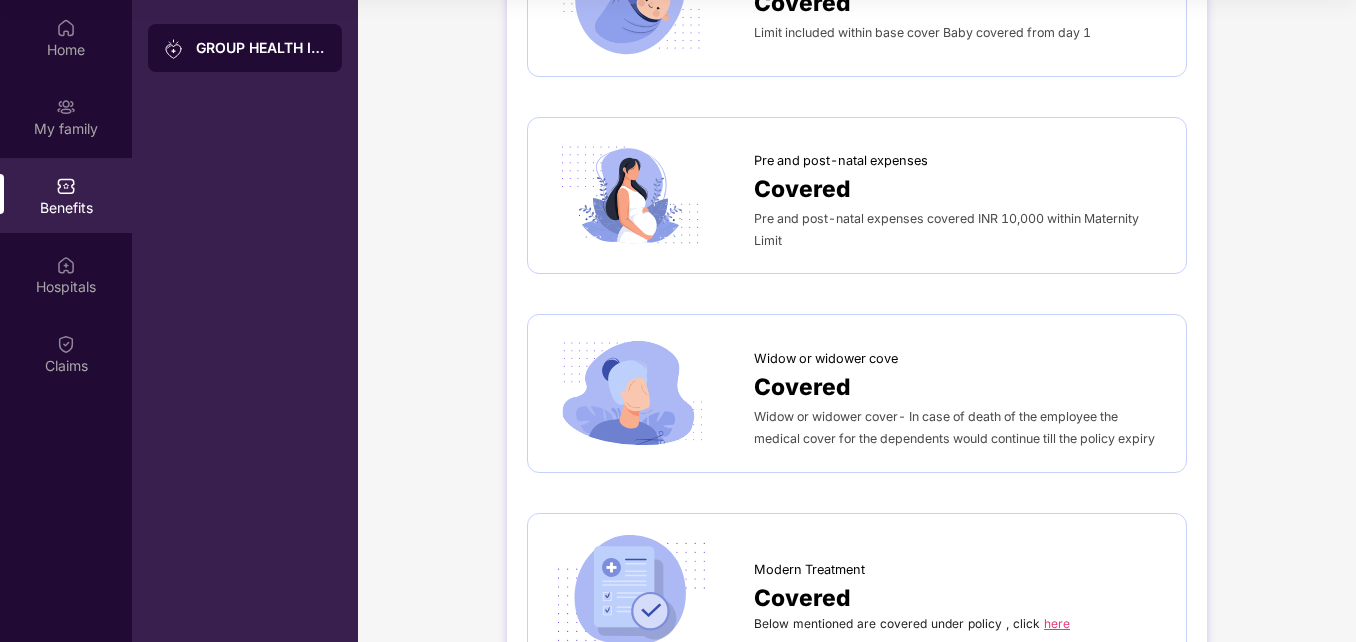 click on "Pre and post-natal expenses" at bounding box center (841, 161) 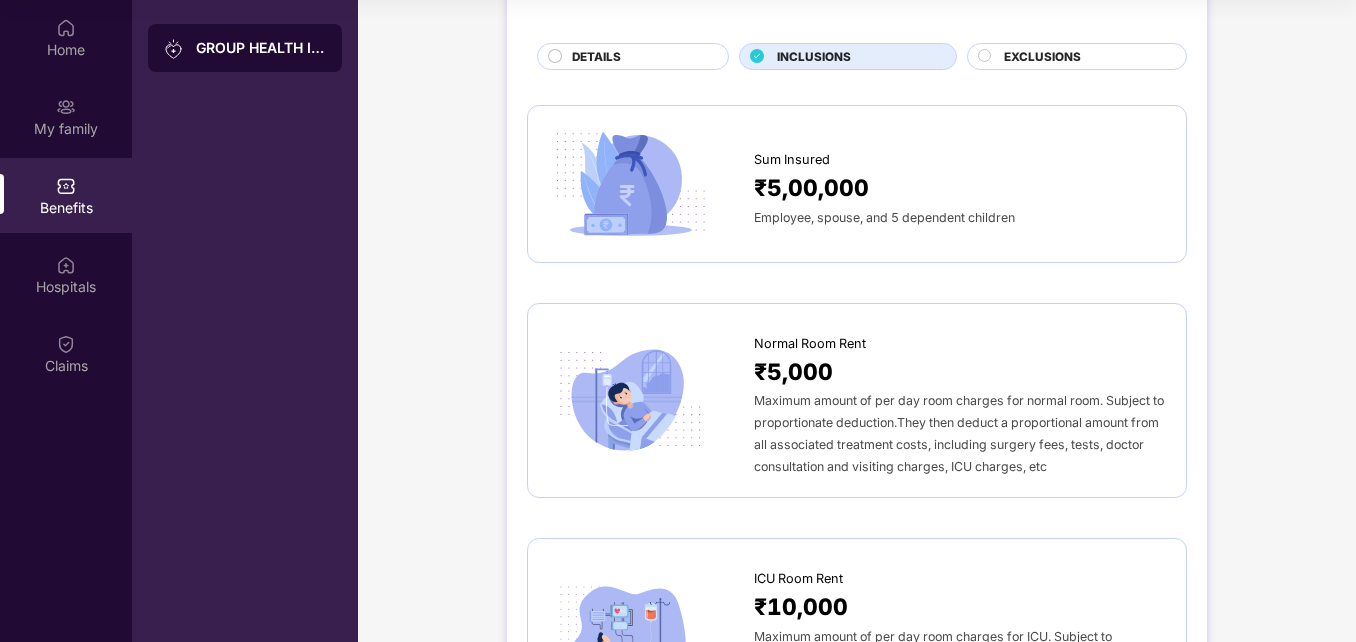 scroll, scrollTop: 0, scrollLeft: 0, axis: both 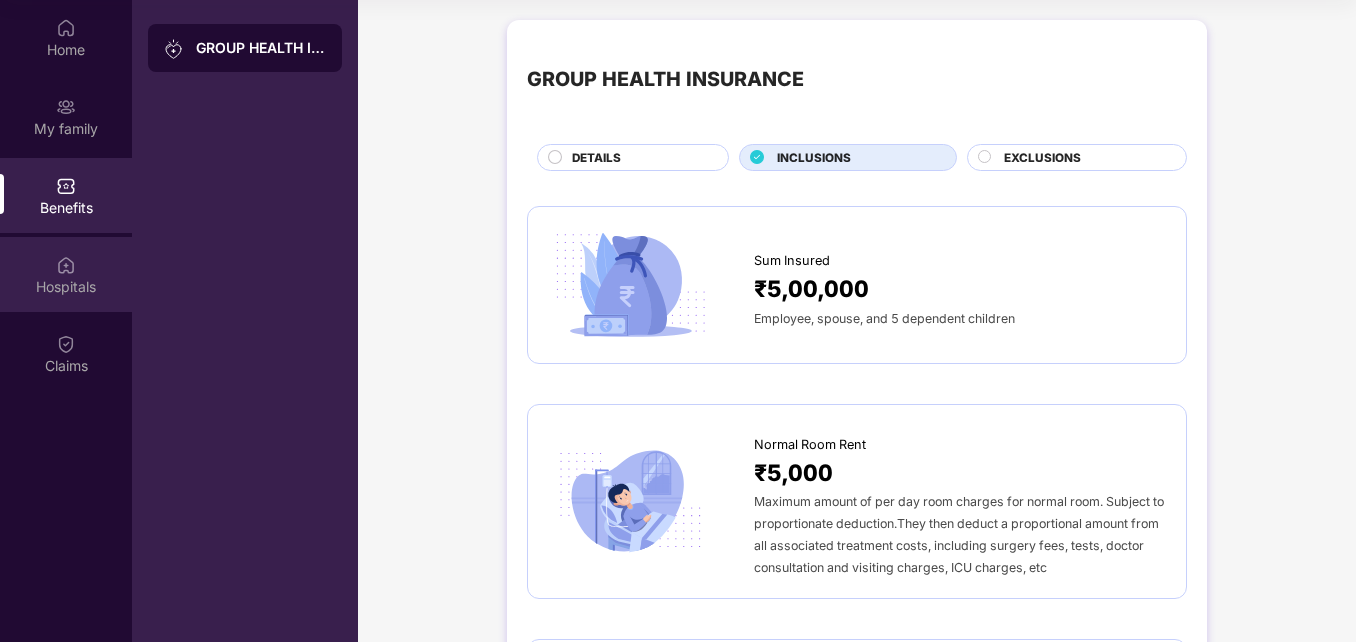 click on "Hospitals" at bounding box center [66, 274] 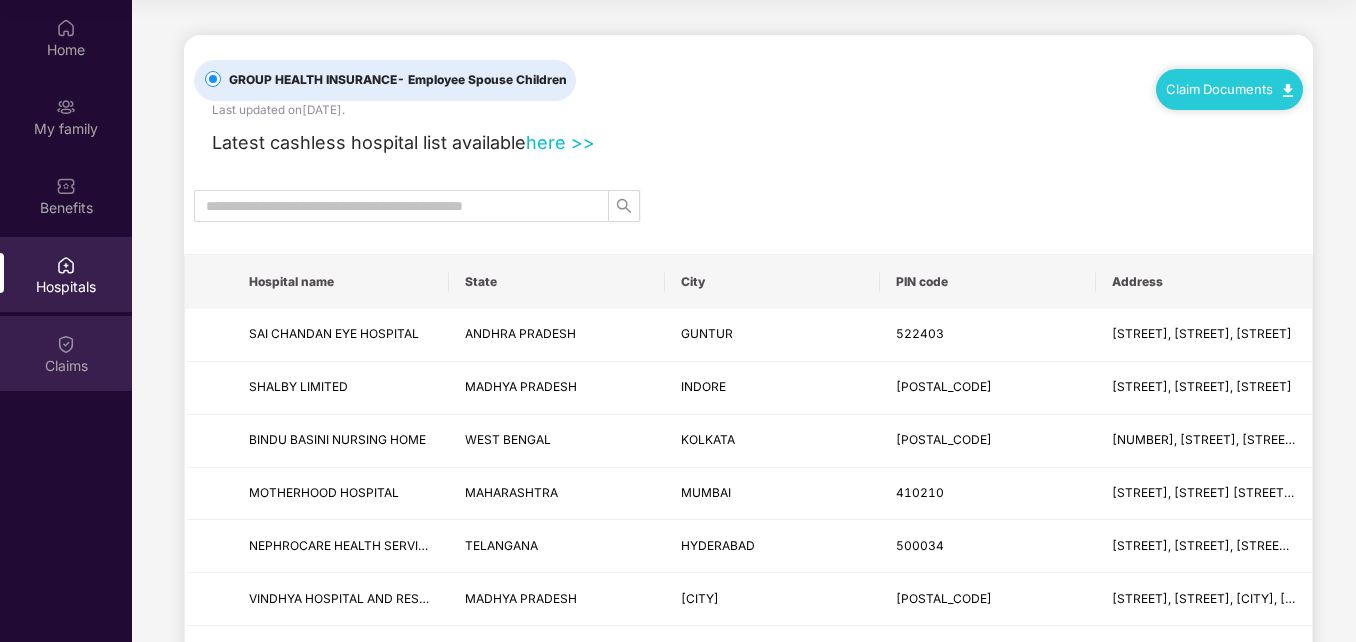 click on "Claims" at bounding box center [66, 353] 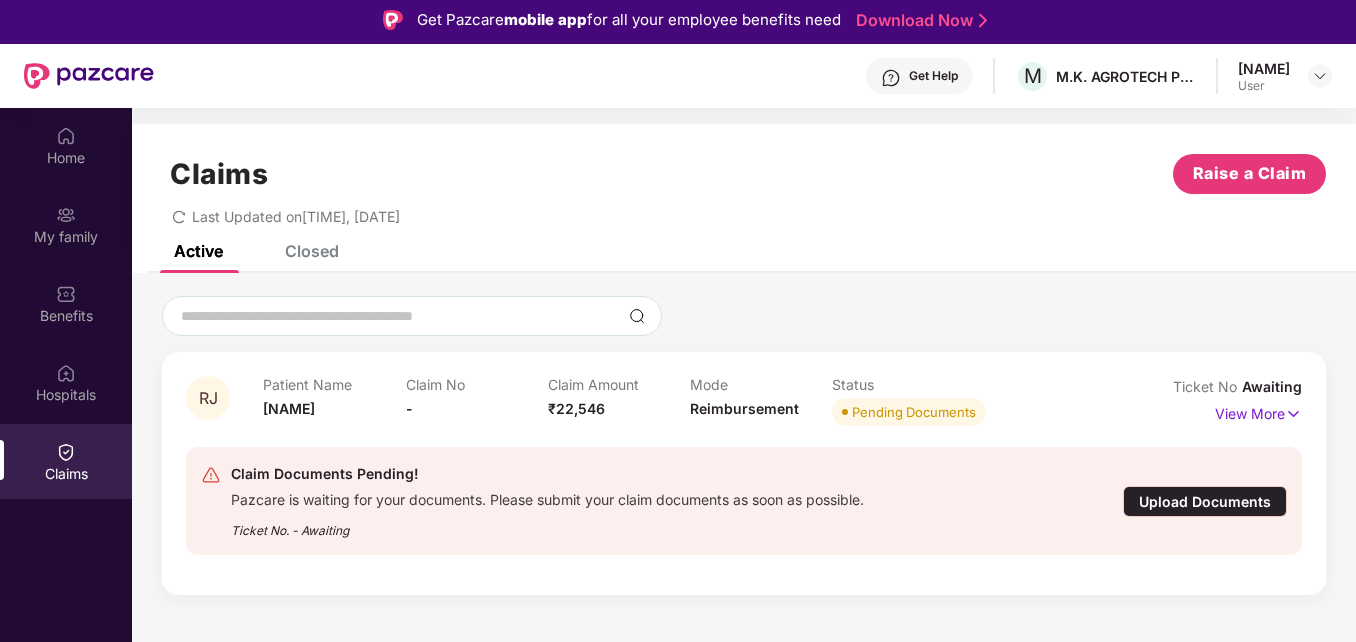 scroll, scrollTop: 0, scrollLeft: 0, axis: both 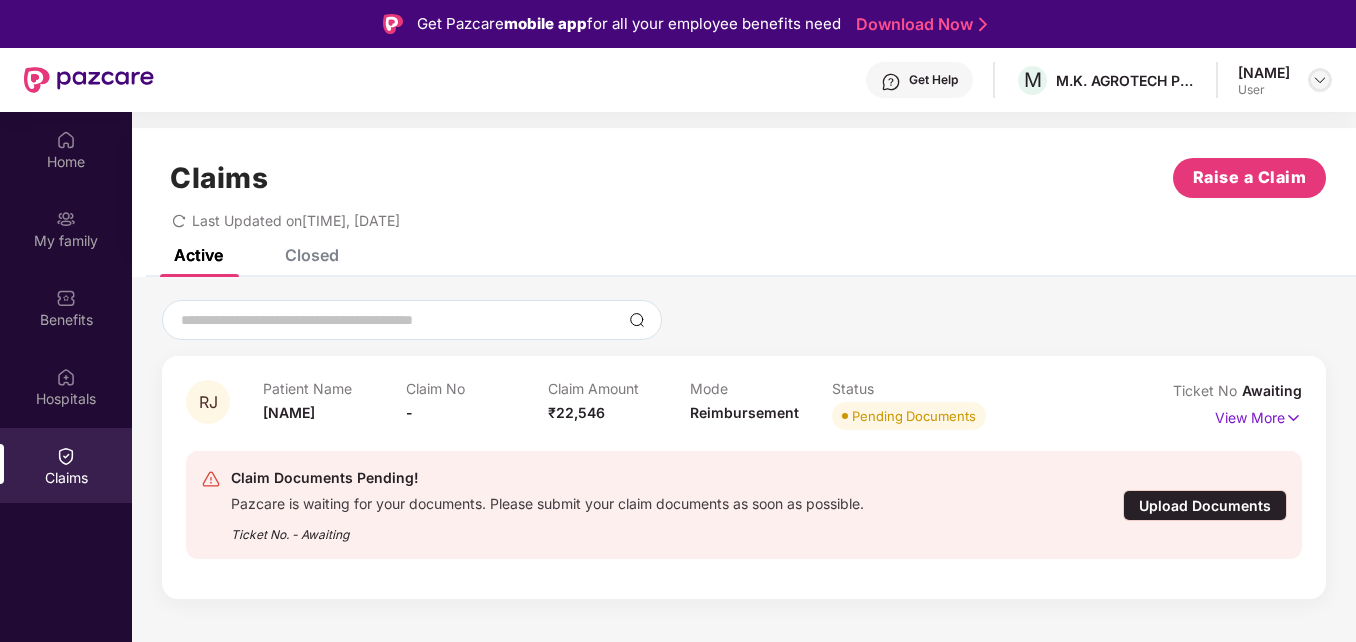 click at bounding box center [1320, 80] 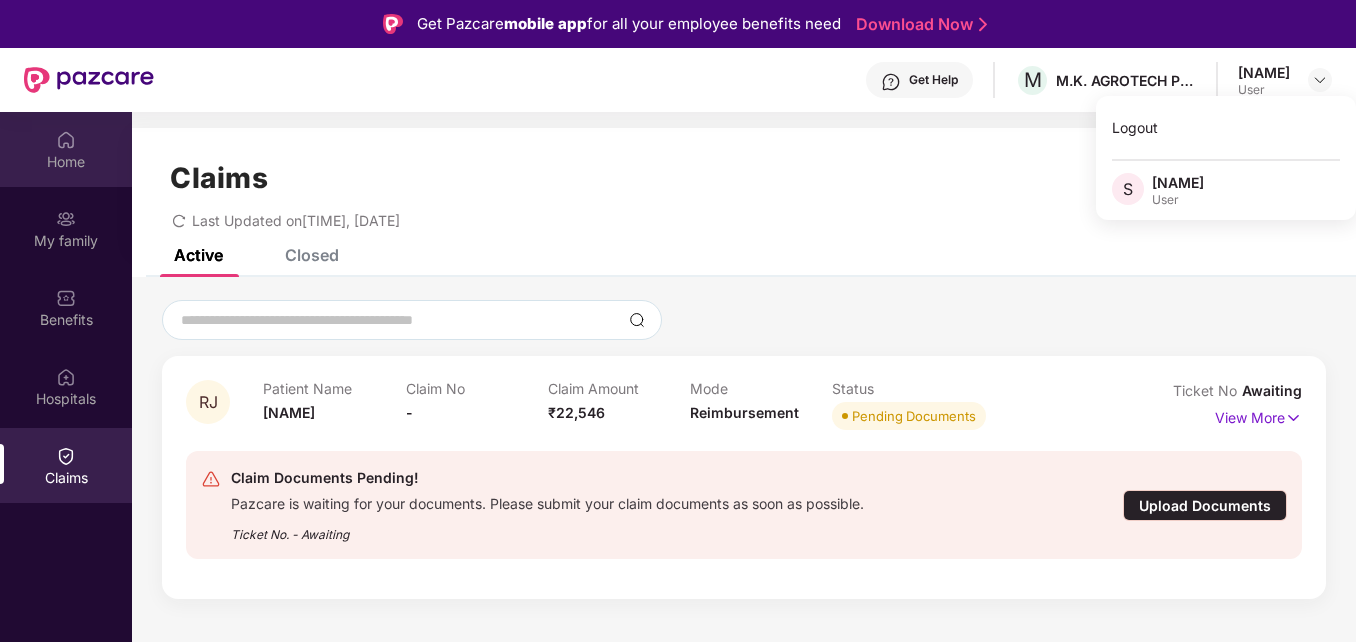 click on "Home" at bounding box center (66, 149) 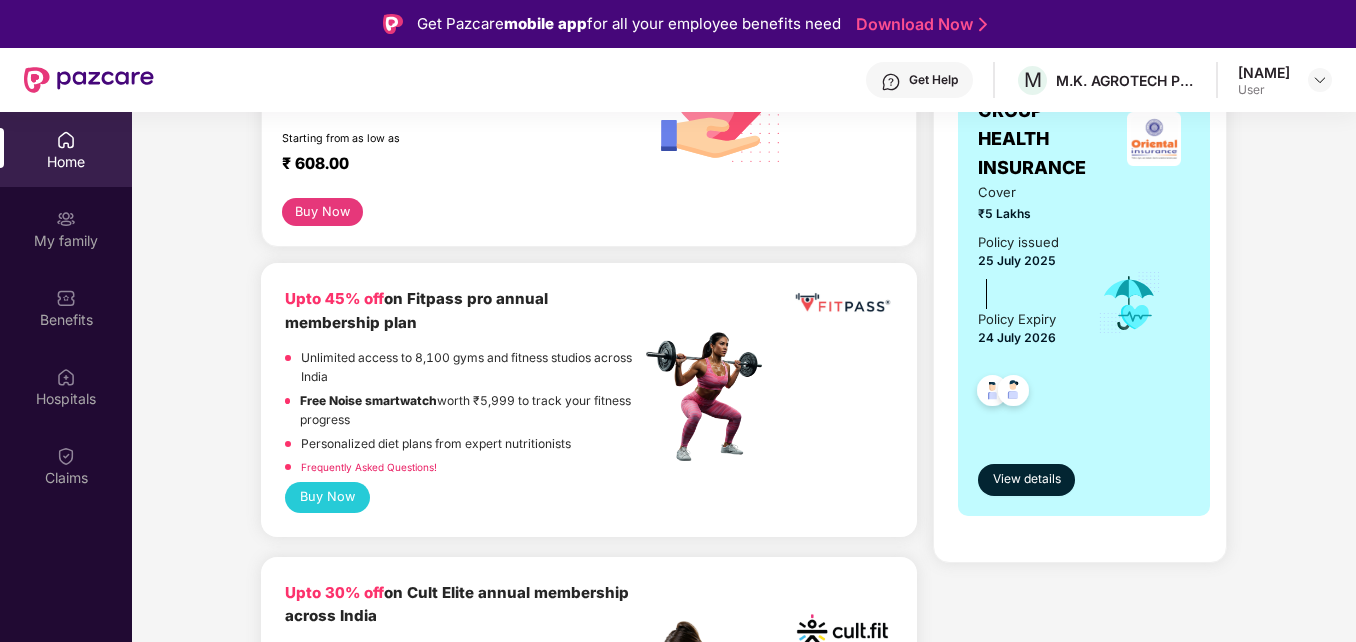 scroll, scrollTop: 500, scrollLeft: 0, axis: vertical 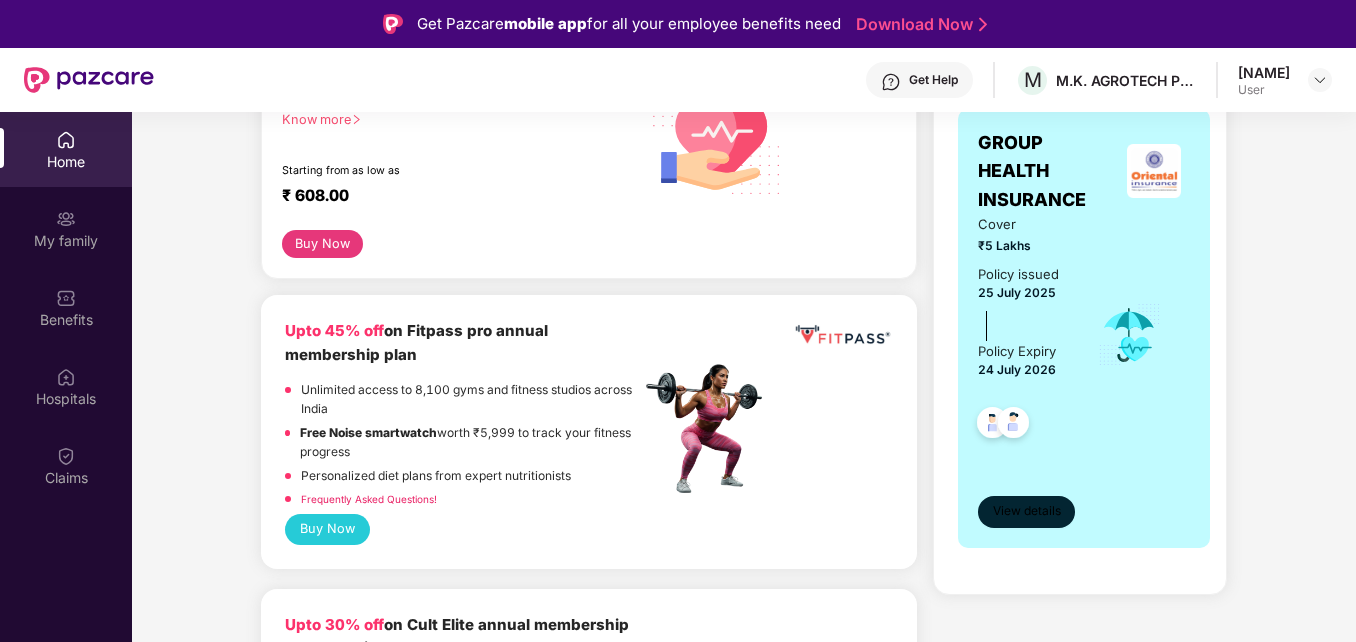 click on "View details" at bounding box center [1027, 511] 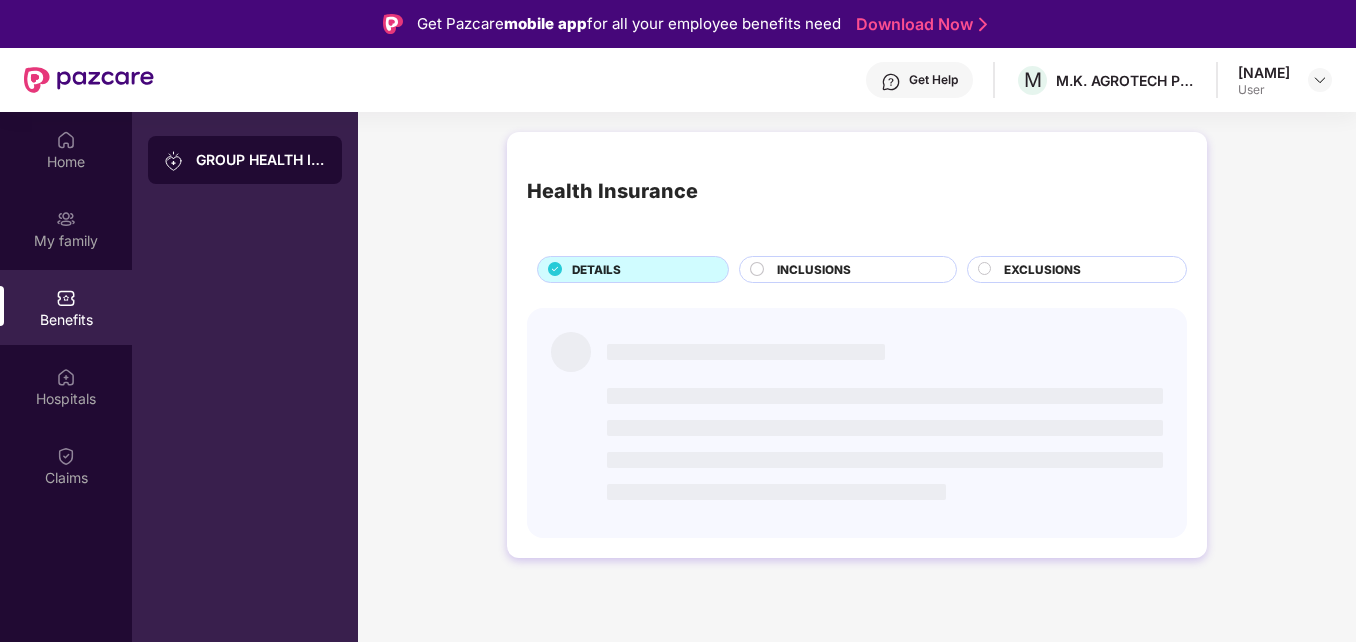 scroll, scrollTop: 0, scrollLeft: 0, axis: both 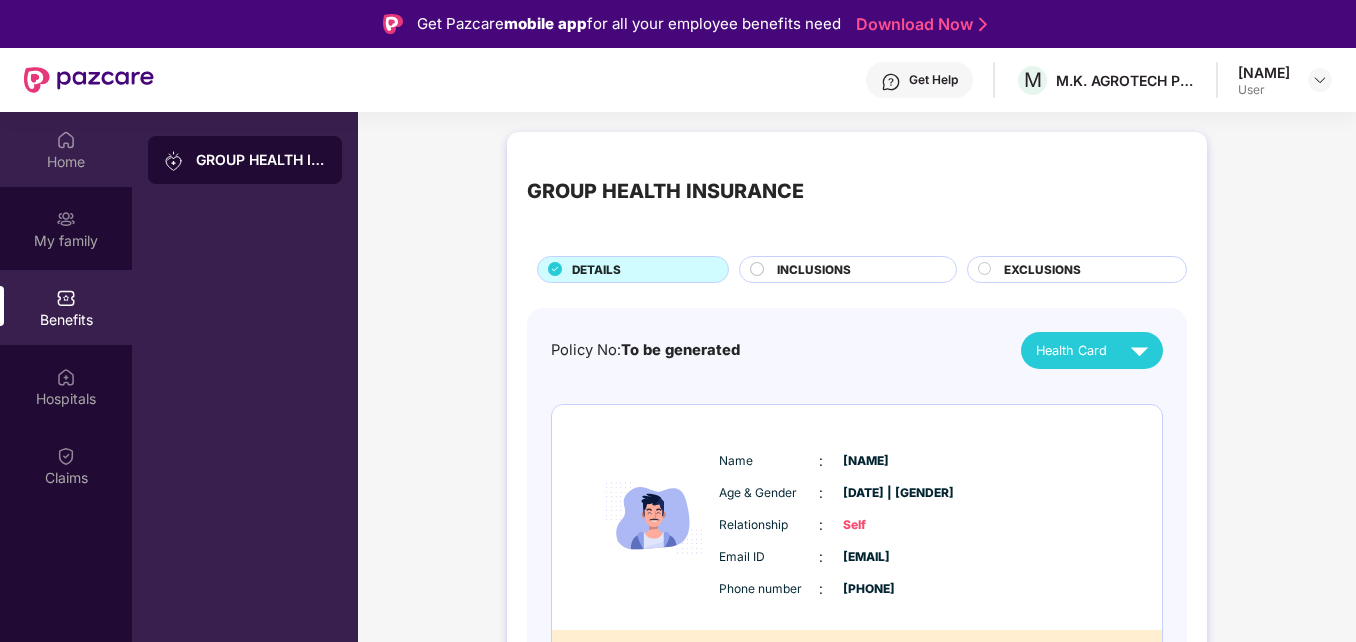 click on "Home" at bounding box center [66, 162] 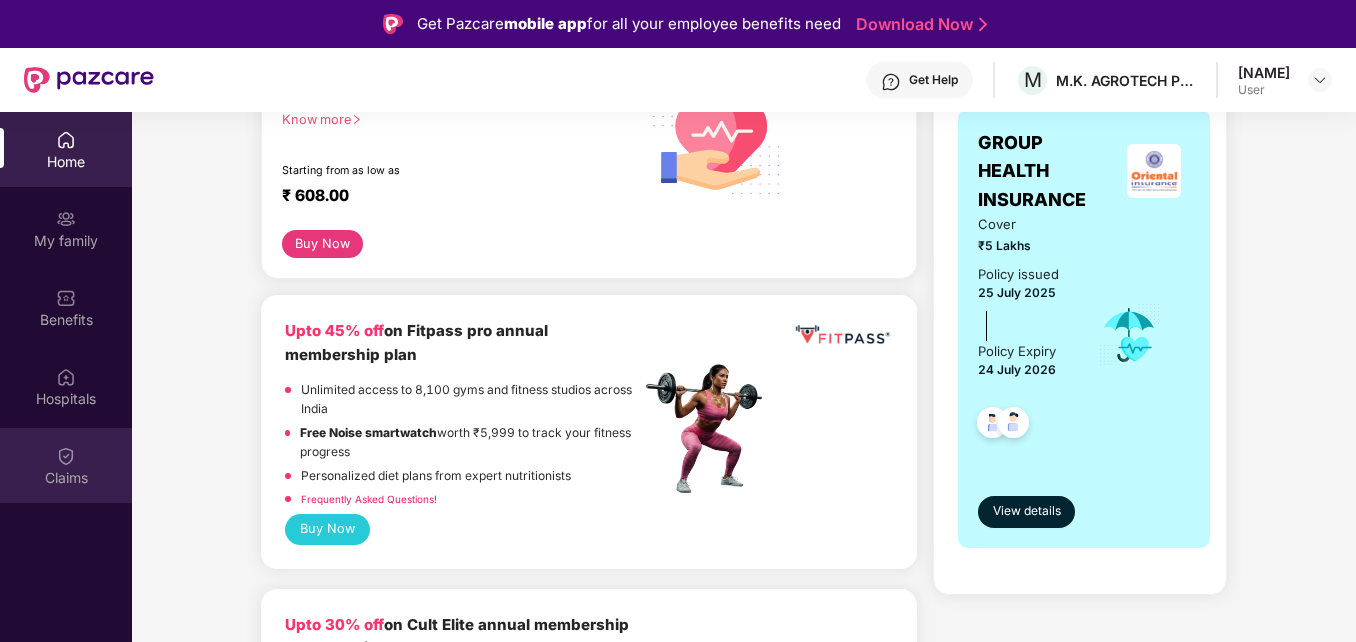 scroll, scrollTop: 600, scrollLeft: 0, axis: vertical 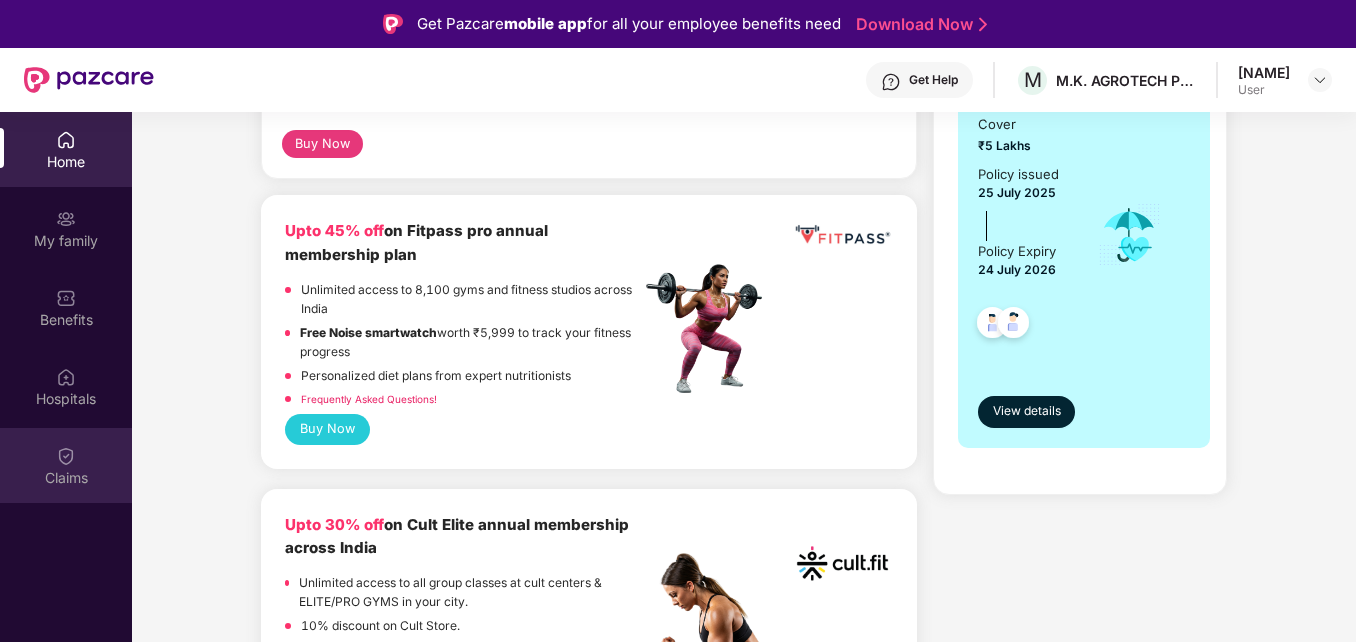 click at bounding box center (66, 456) 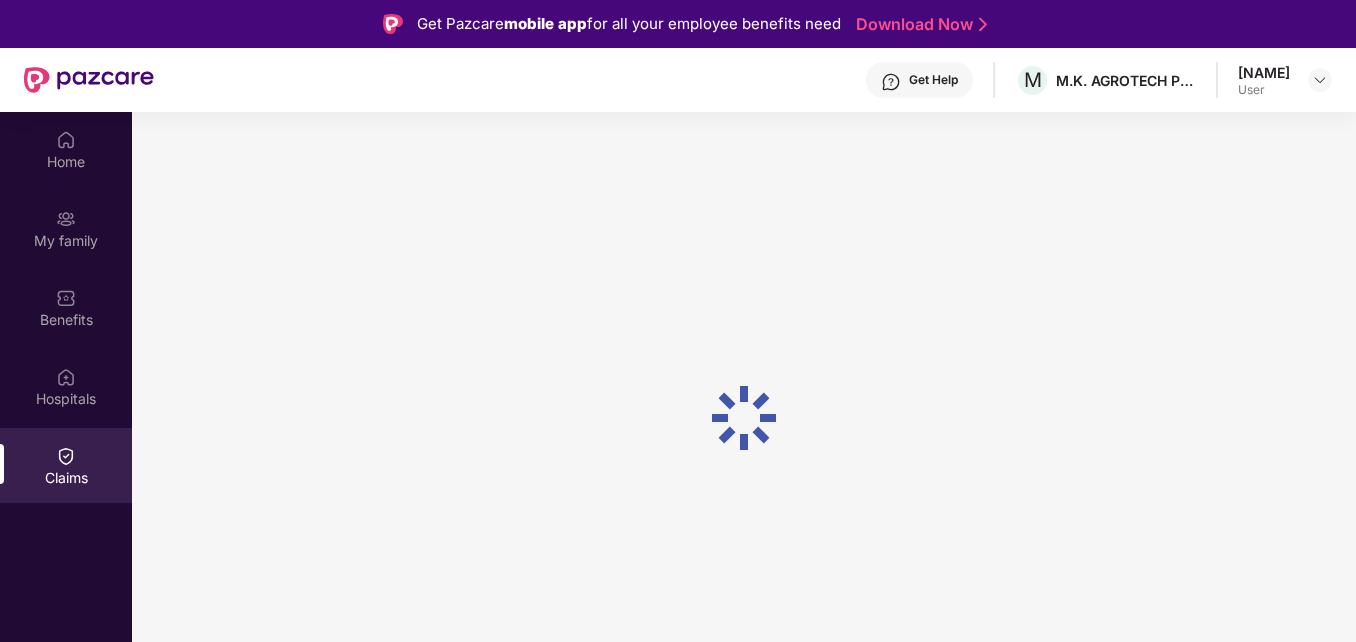scroll, scrollTop: 0, scrollLeft: 0, axis: both 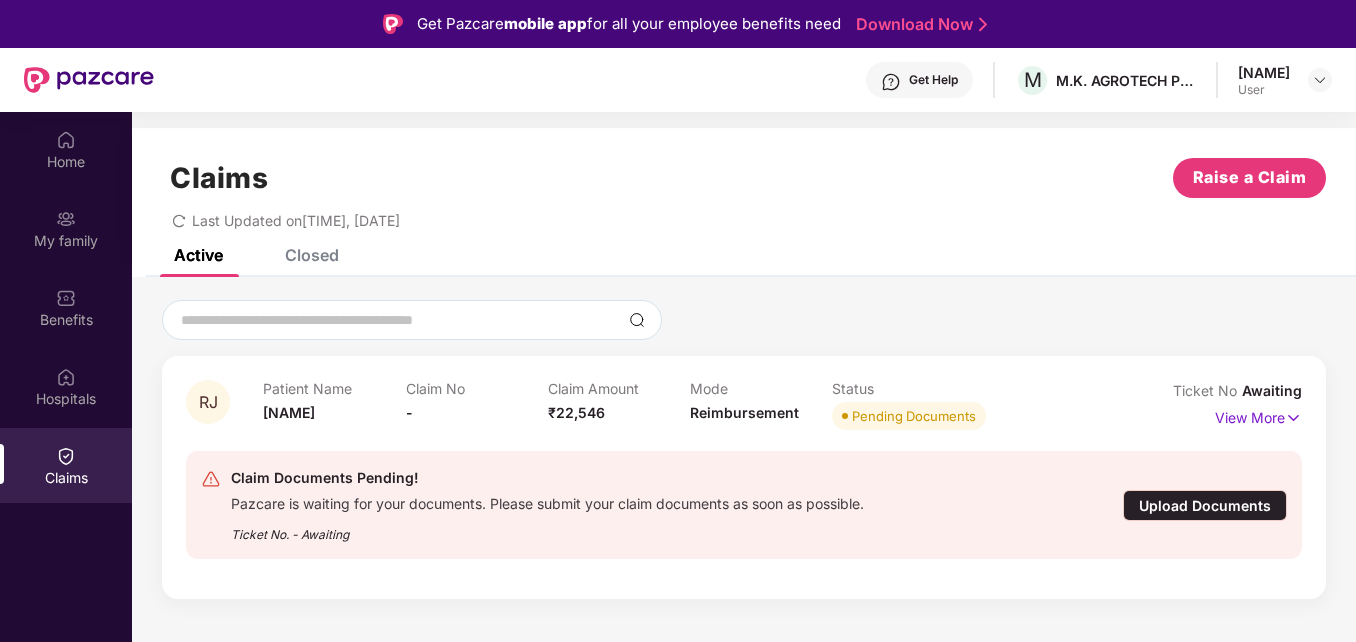 click on "Closed" at bounding box center [312, 255] 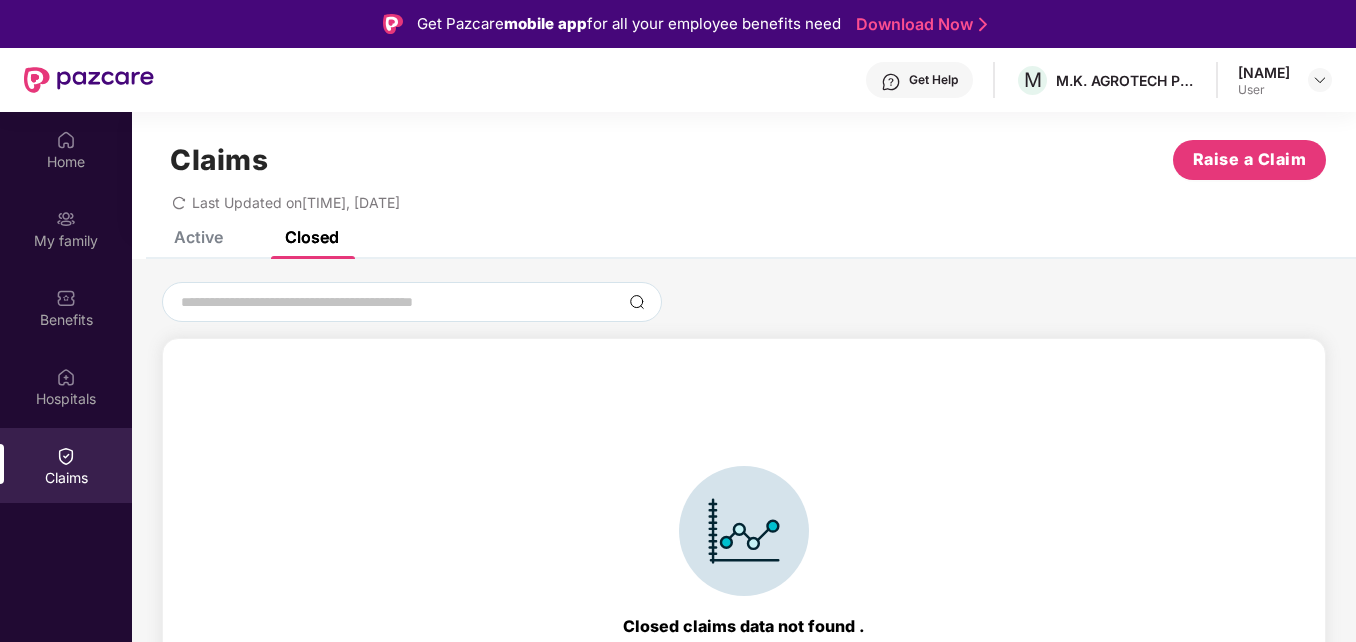 scroll, scrollTop: 44, scrollLeft: 0, axis: vertical 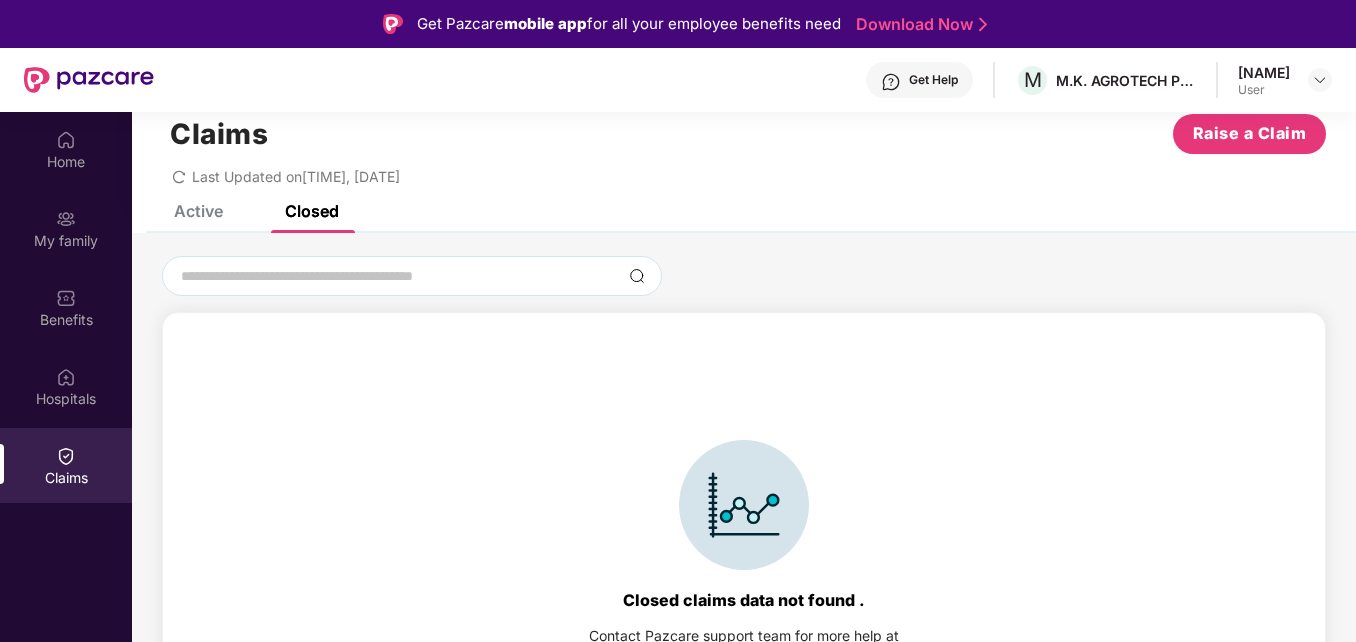 click on "Claims Raise a Claim Last Updated on  [TIME], [DATE]" at bounding box center [744, 144] 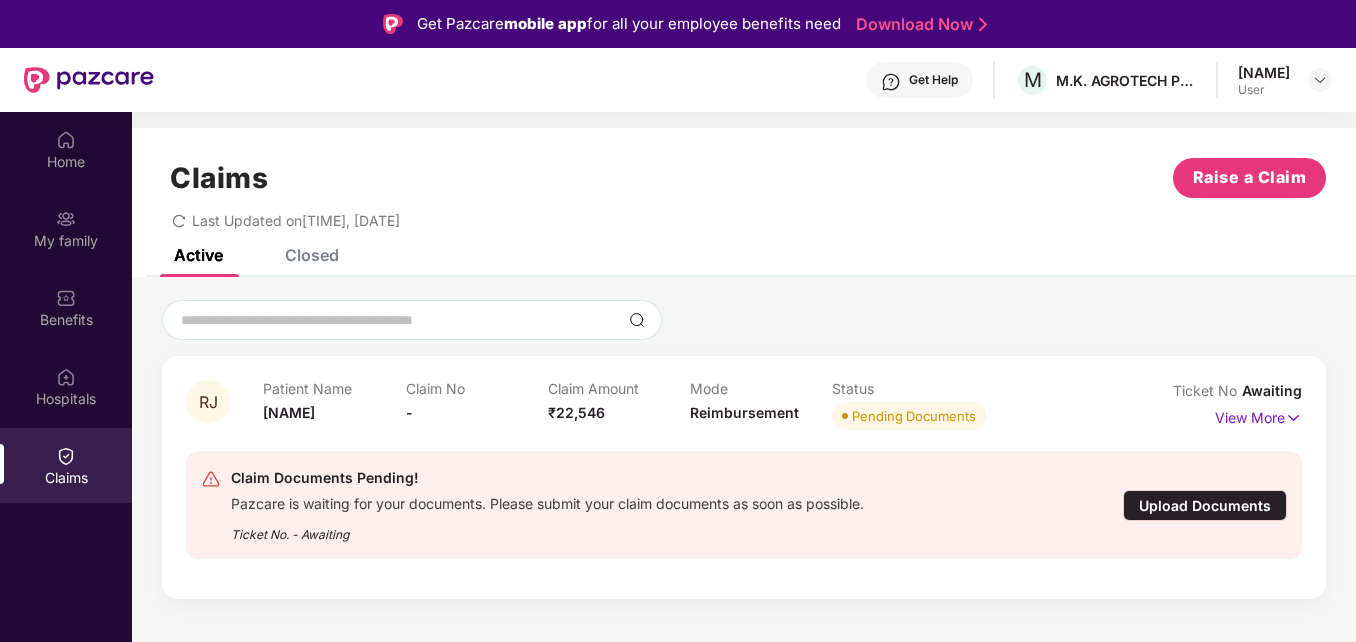 scroll, scrollTop: 0, scrollLeft: 0, axis: both 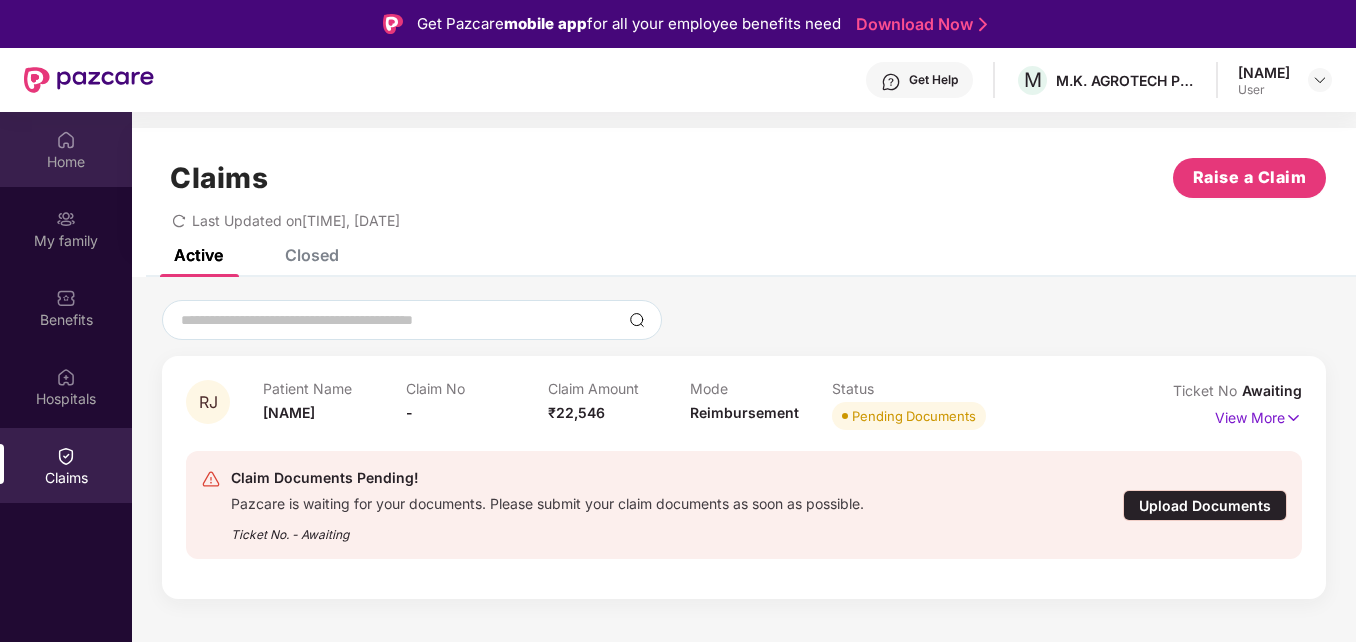 click on "Home" at bounding box center (66, 149) 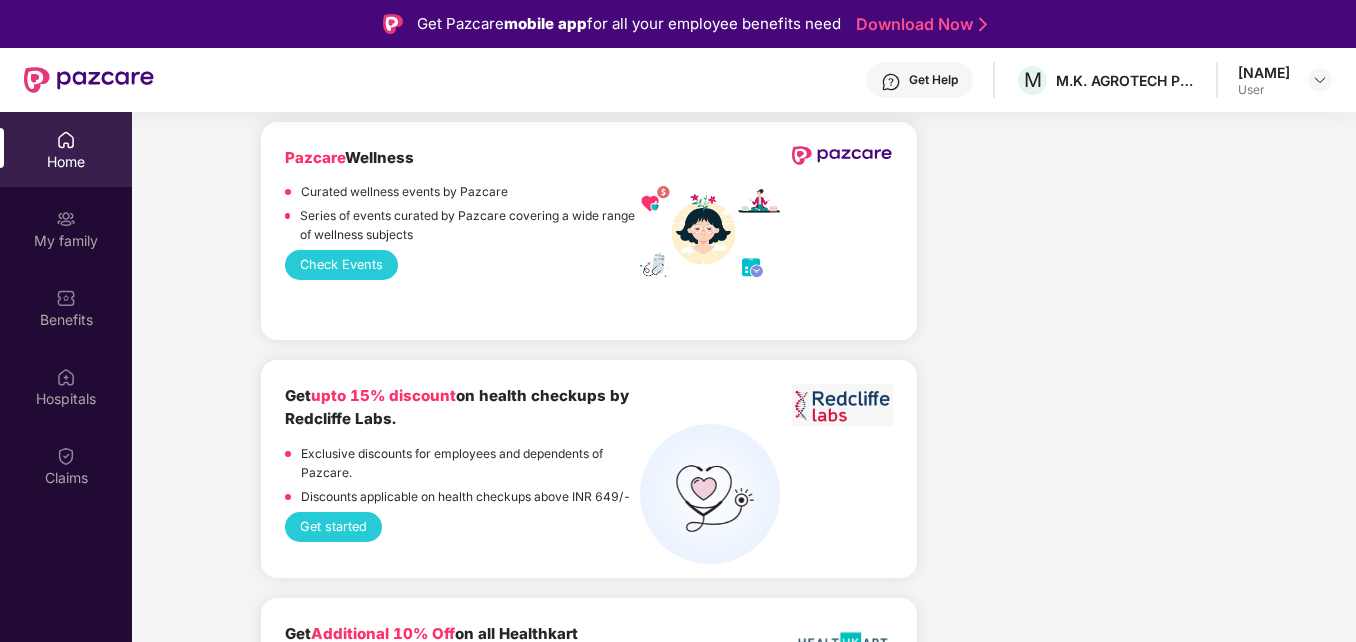 scroll, scrollTop: 4370, scrollLeft: 0, axis: vertical 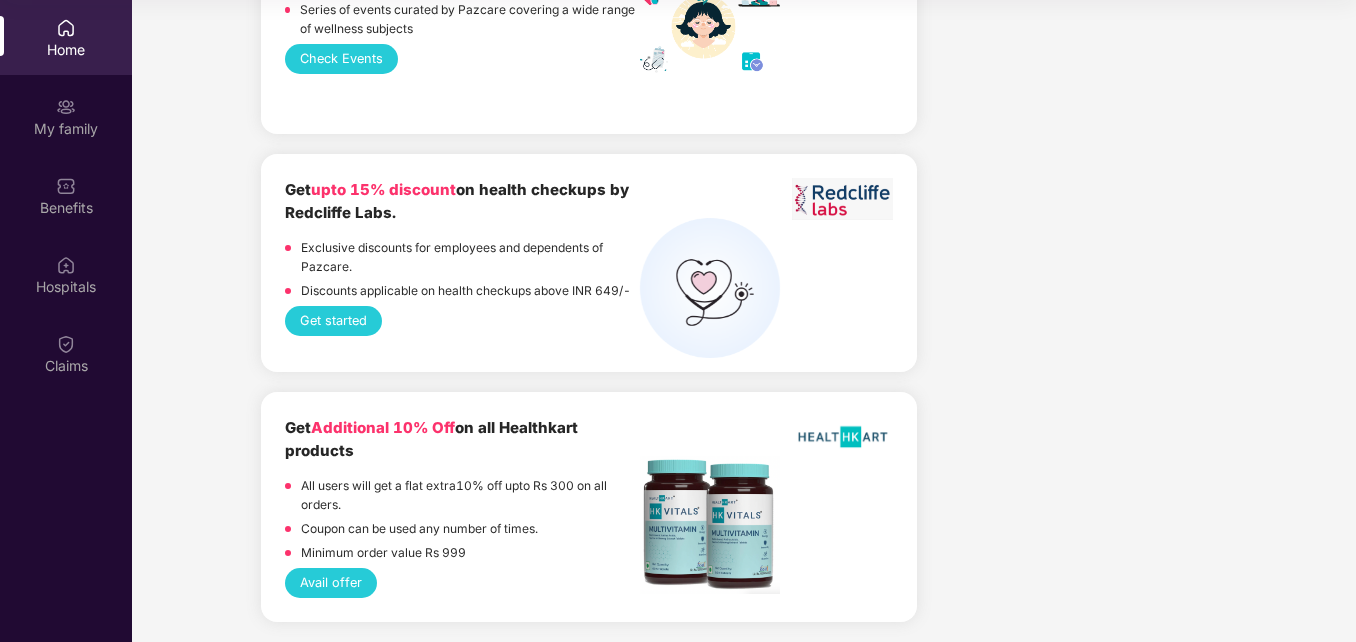 click on "Home" at bounding box center [66, 49] 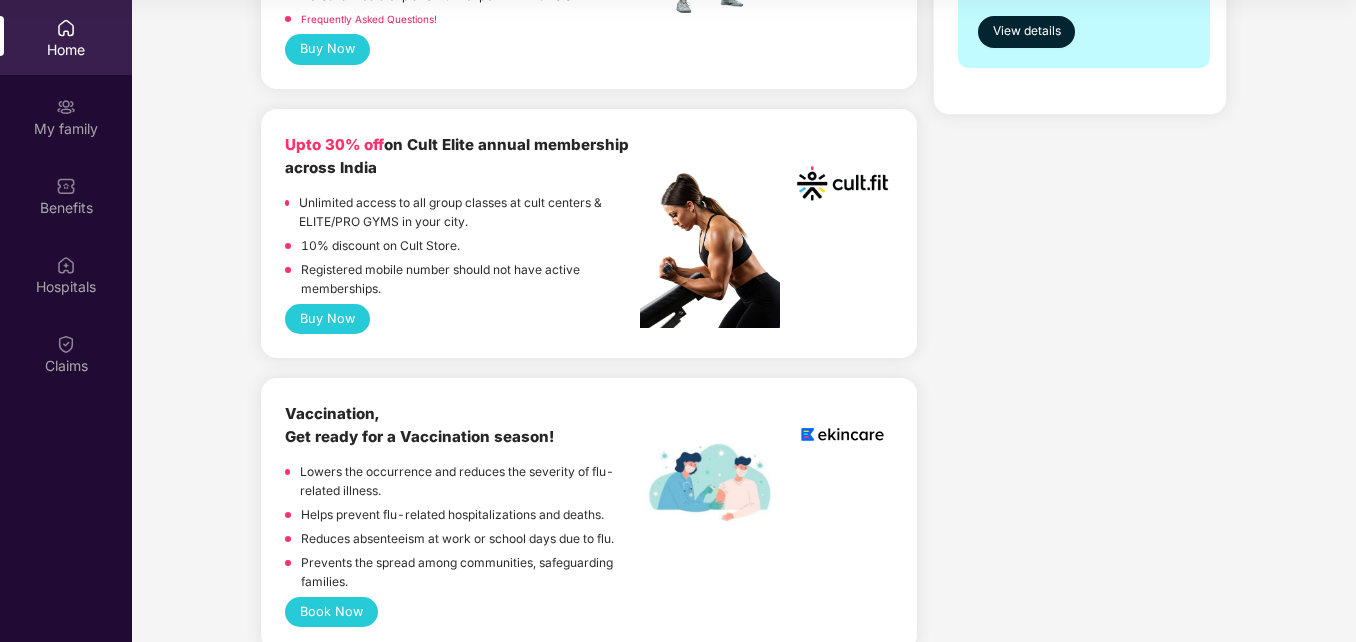 scroll, scrollTop: 570, scrollLeft: 0, axis: vertical 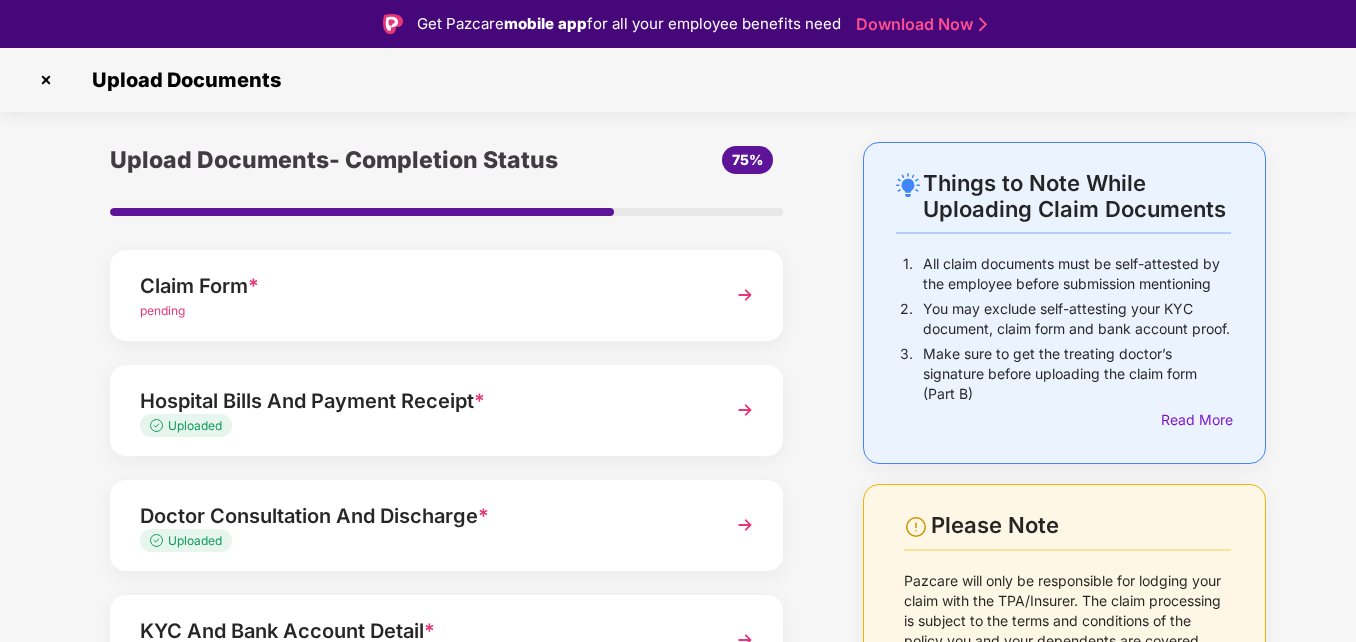 click at bounding box center [46, 80] 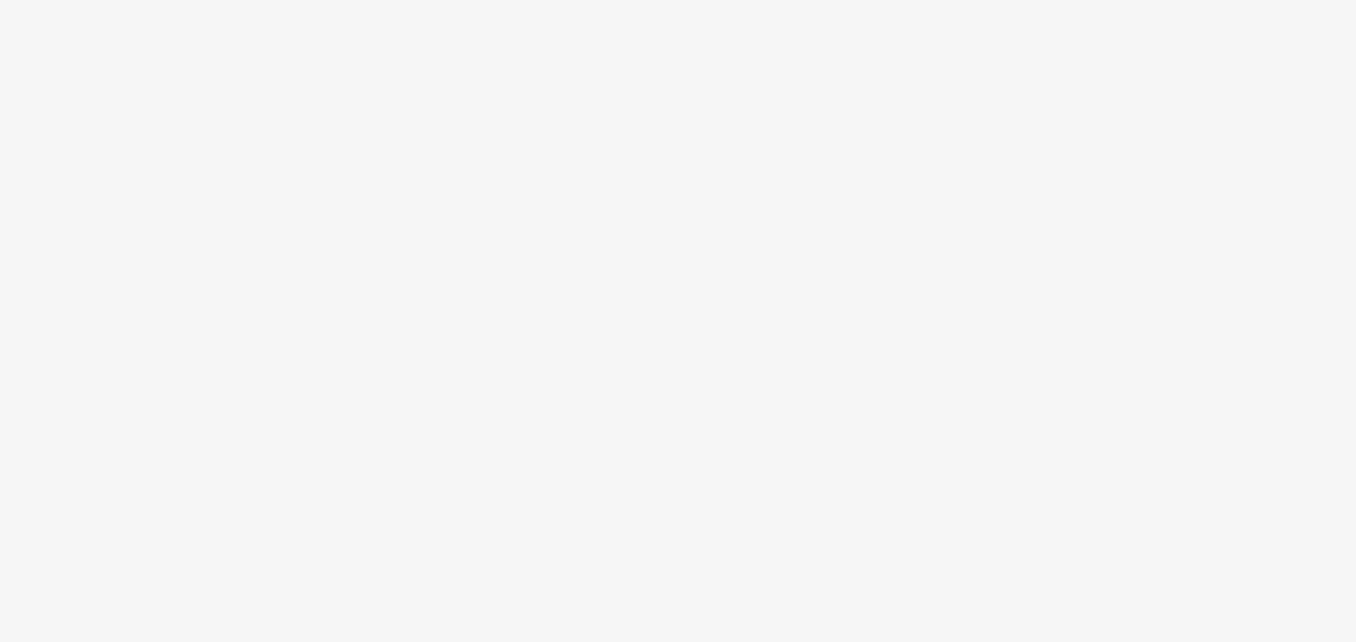 scroll, scrollTop: 0, scrollLeft: 0, axis: both 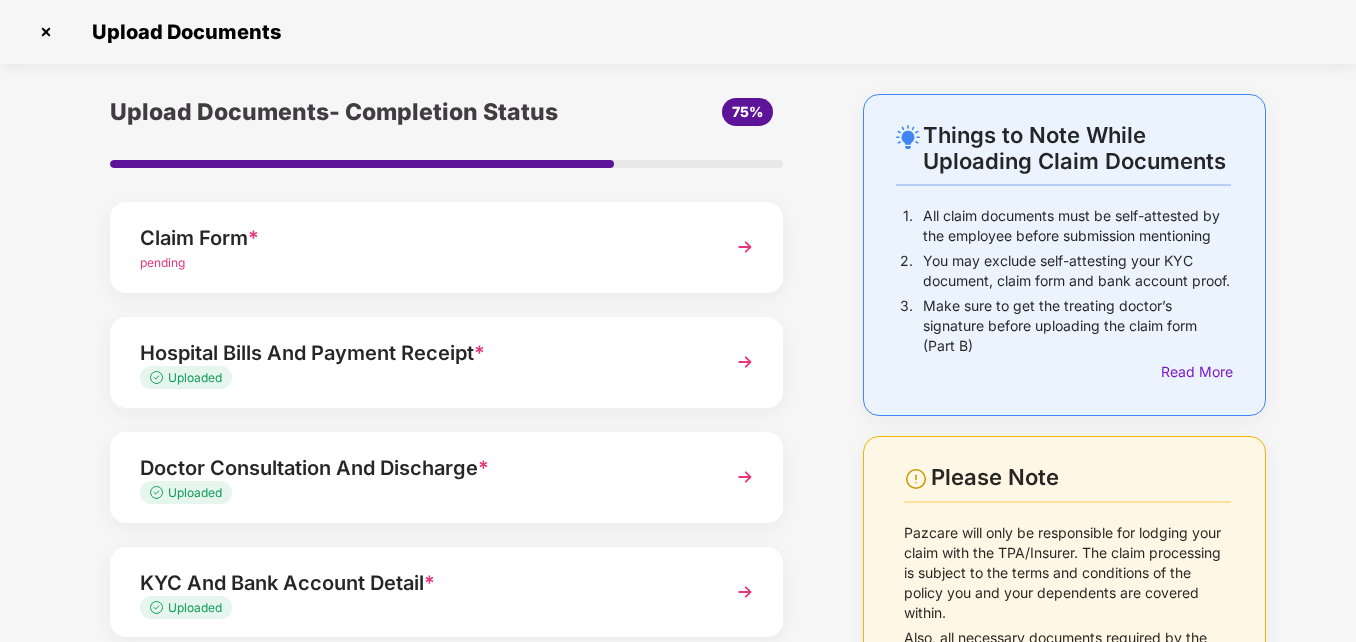 click at bounding box center (46, 32) 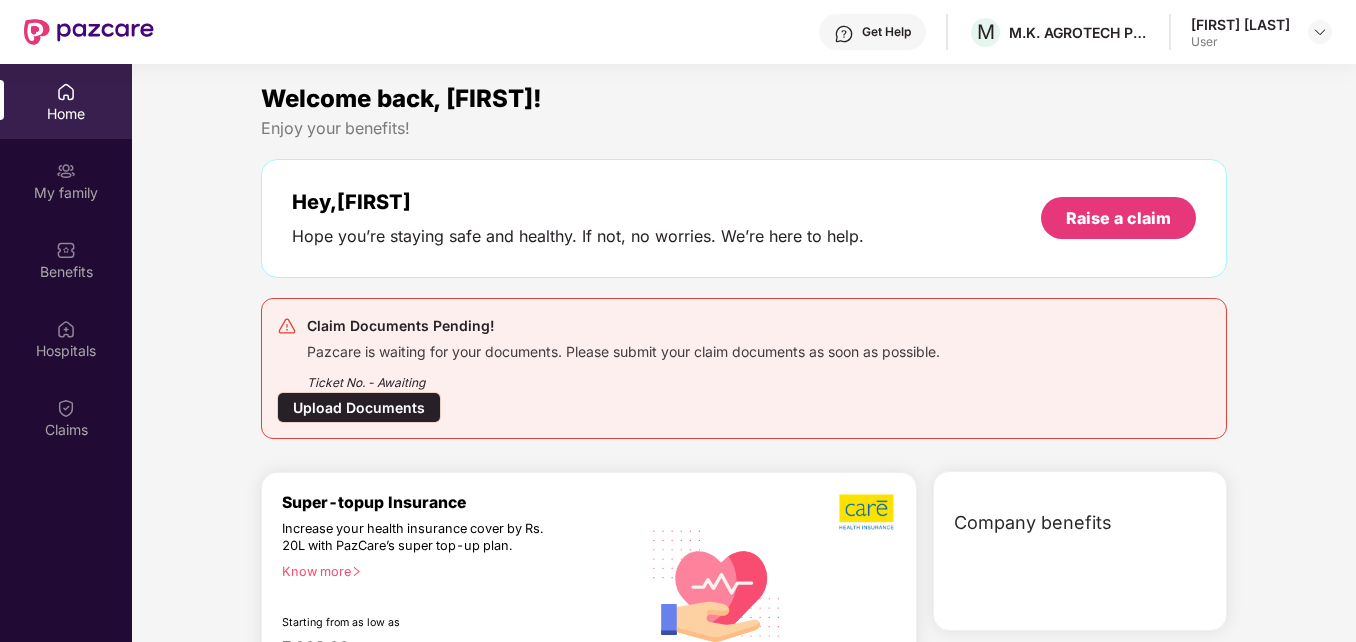 scroll, scrollTop: 0, scrollLeft: 0, axis: both 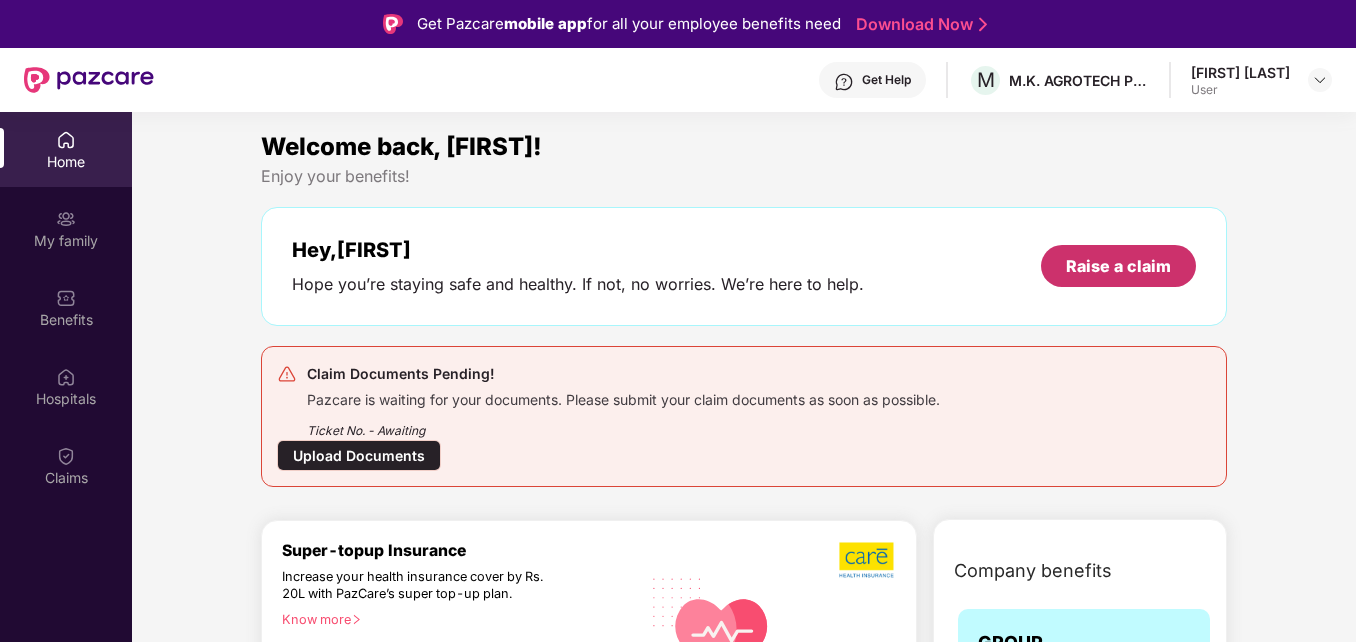 click on "Raise a claim" at bounding box center (1118, 266) 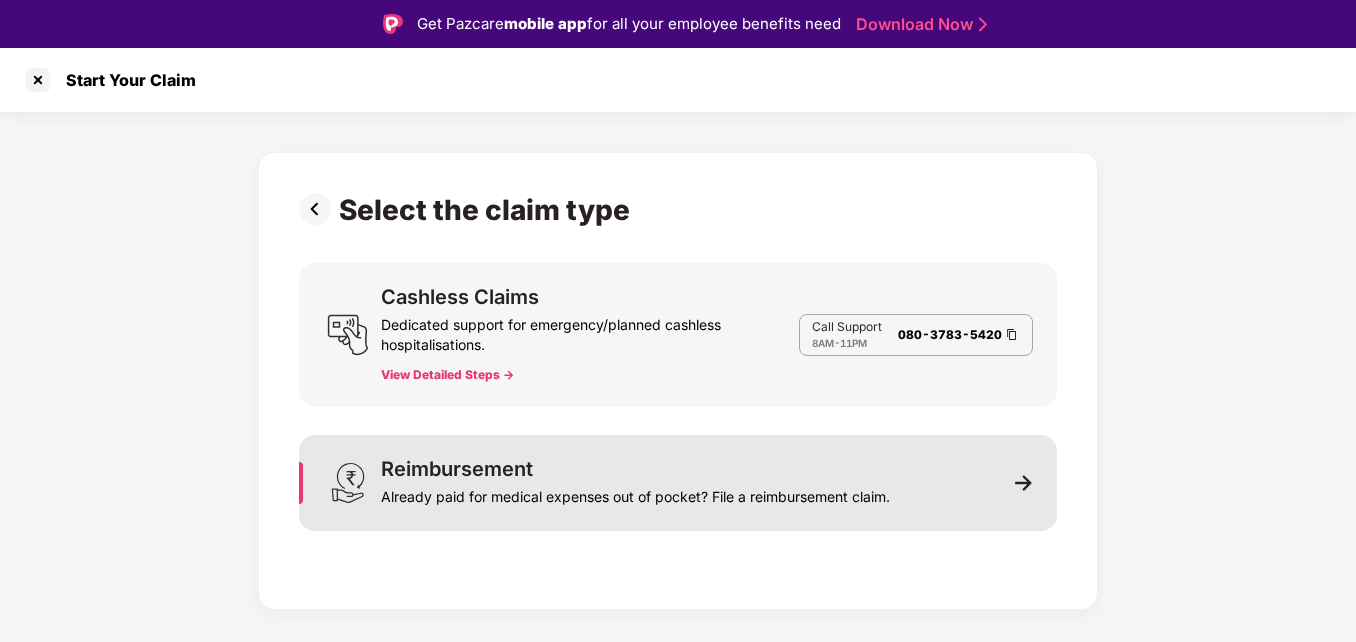 click on "Reimbursement Already paid for medical expenses out of pocket? File a reimbursement claim." at bounding box center [678, 483] 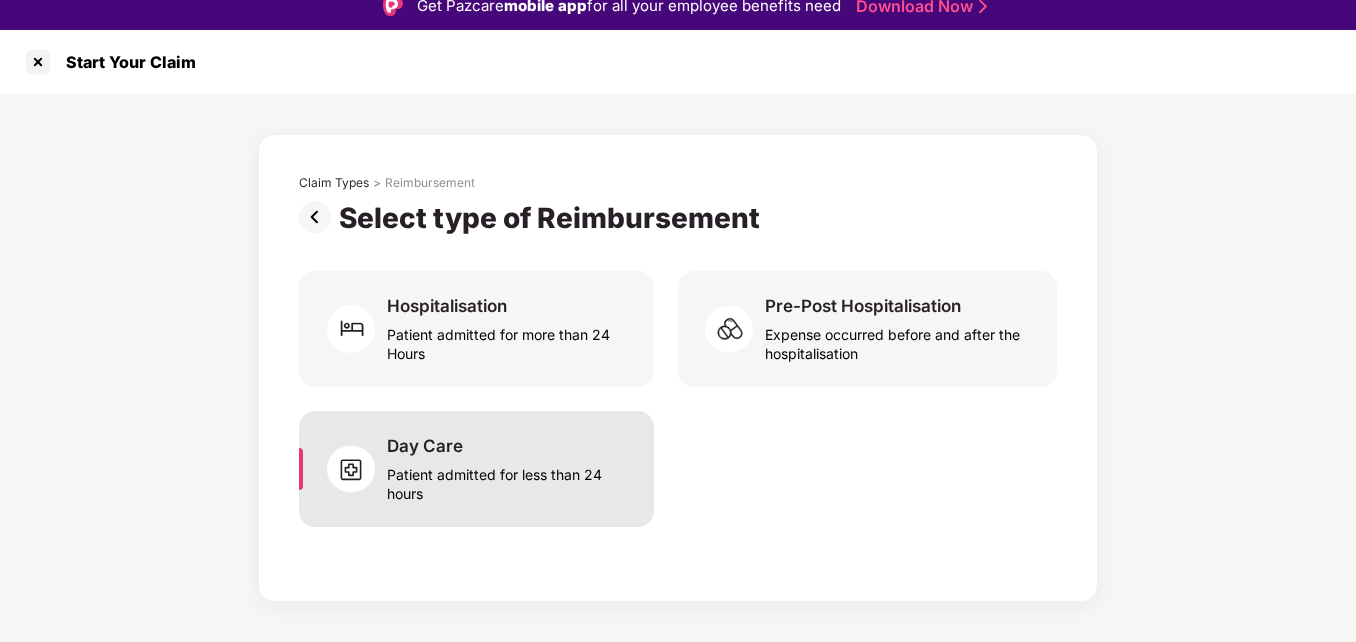 scroll, scrollTop: 48, scrollLeft: 0, axis: vertical 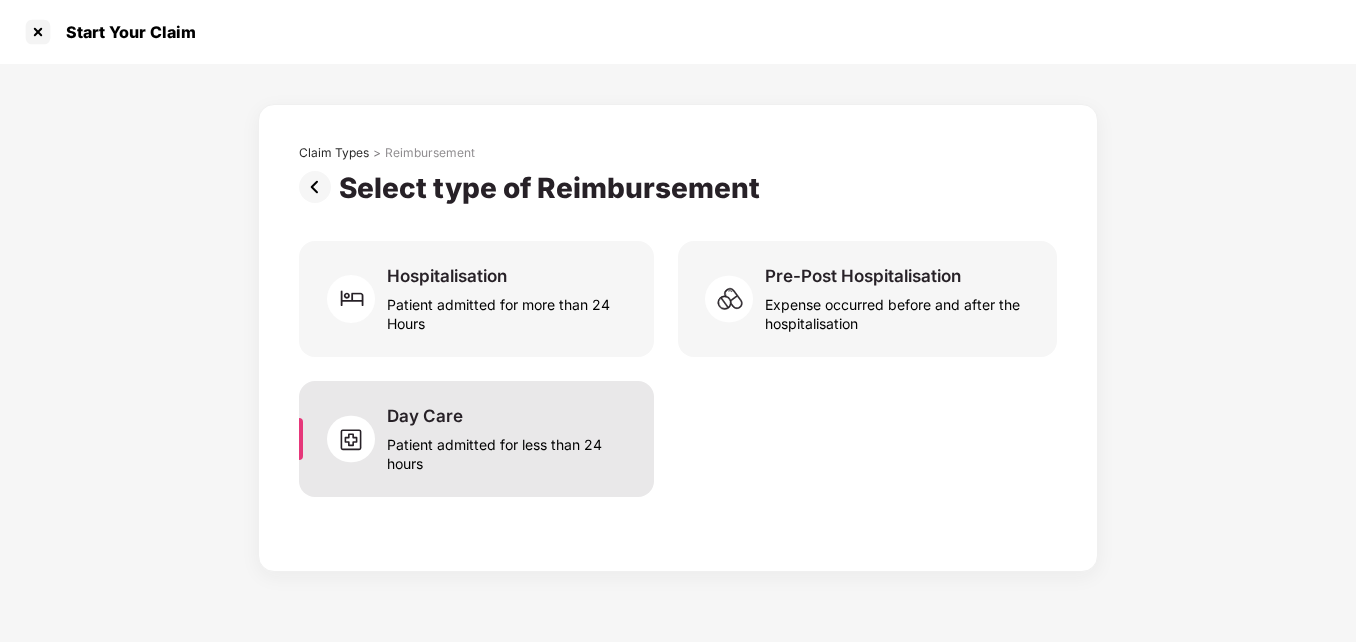 click on "Patient admitted for less than 24 hours" at bounding box center (508, 450) 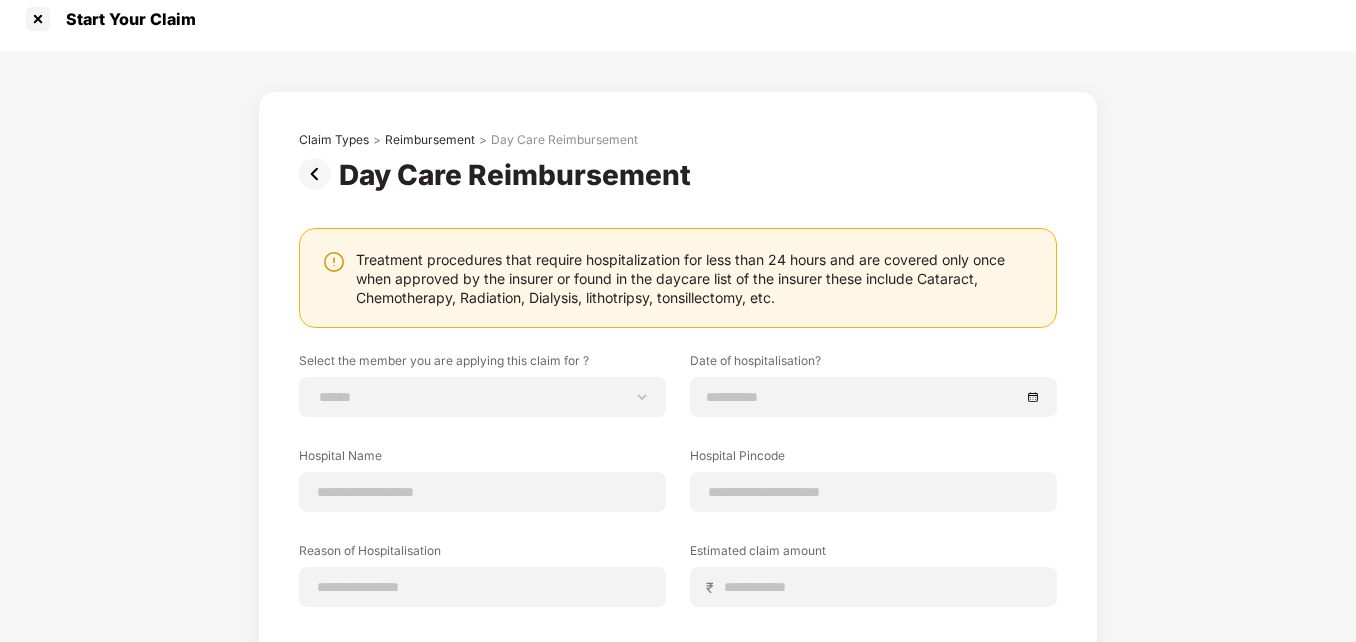 scroll, scrollTop: 0, scrollLeft: 0, axis: both 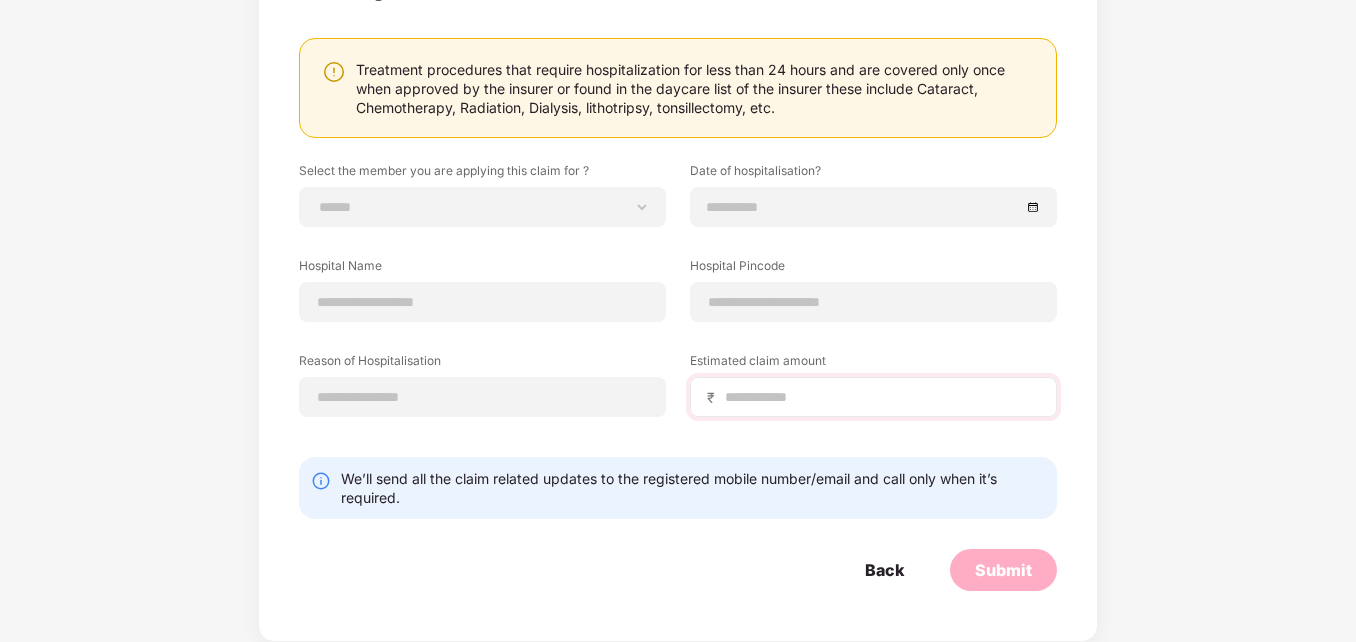 click on "₹" at bounding box center [873, 397] 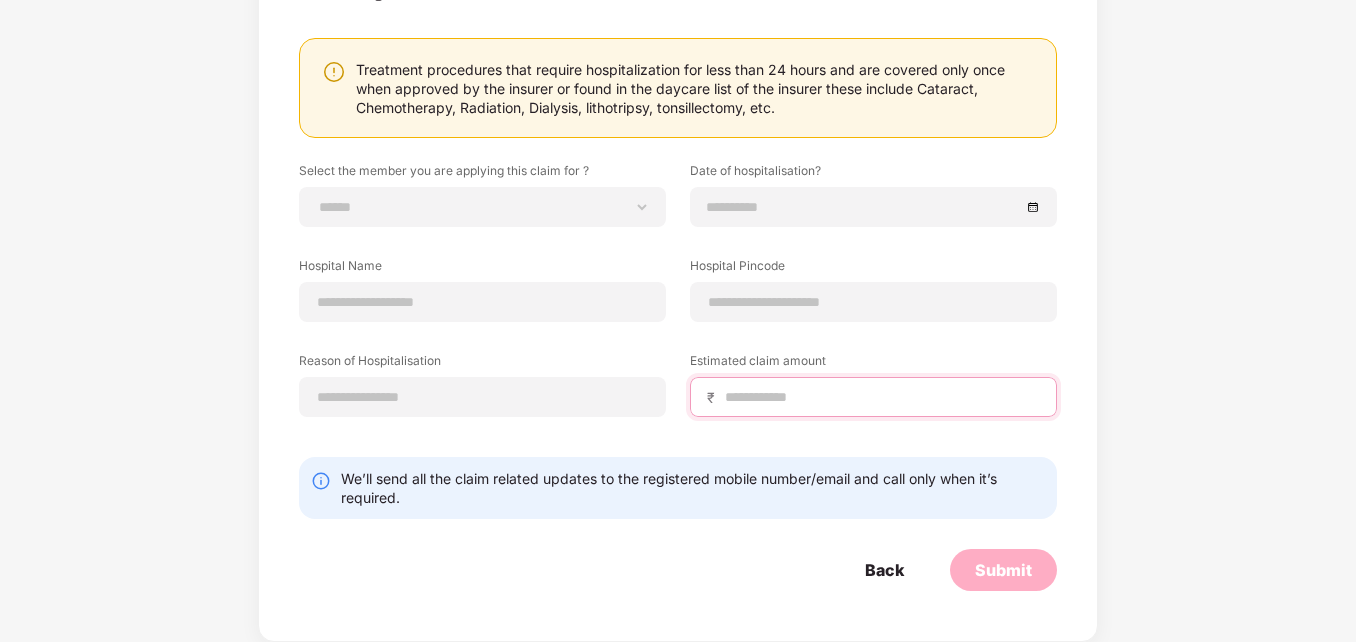 click at bounding box center (881, 397) 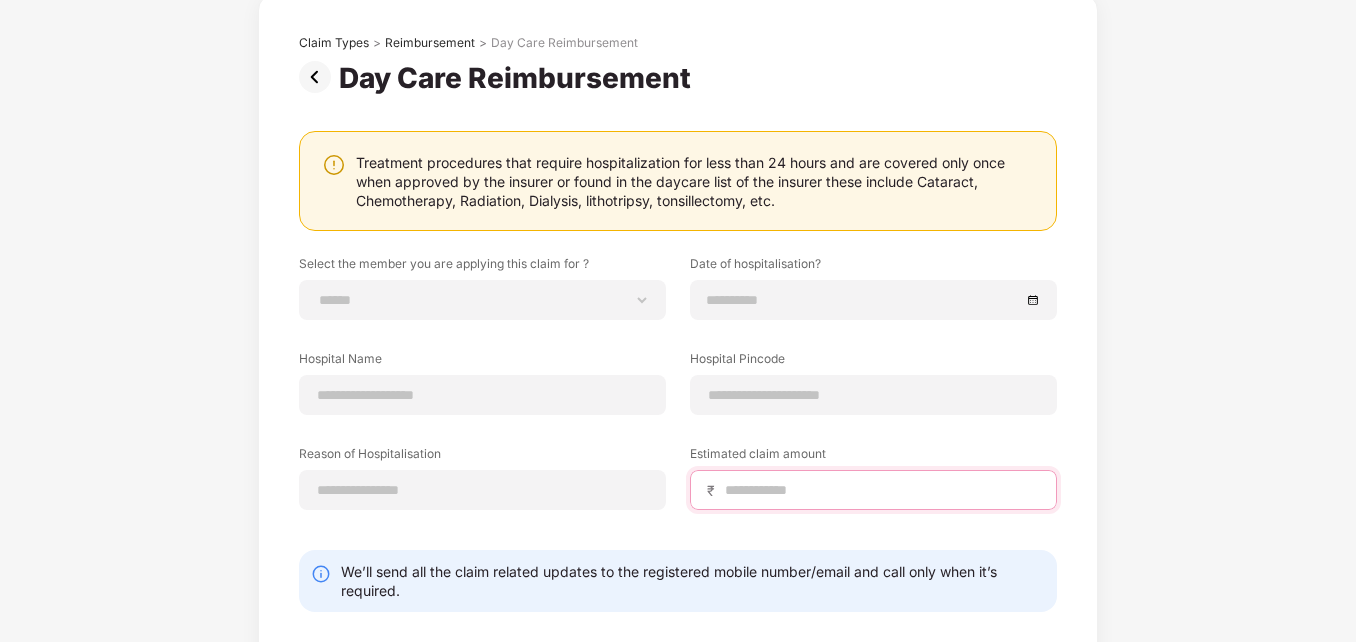 scroll, scrollTop: 0, scrollLeft: 0, axis: both 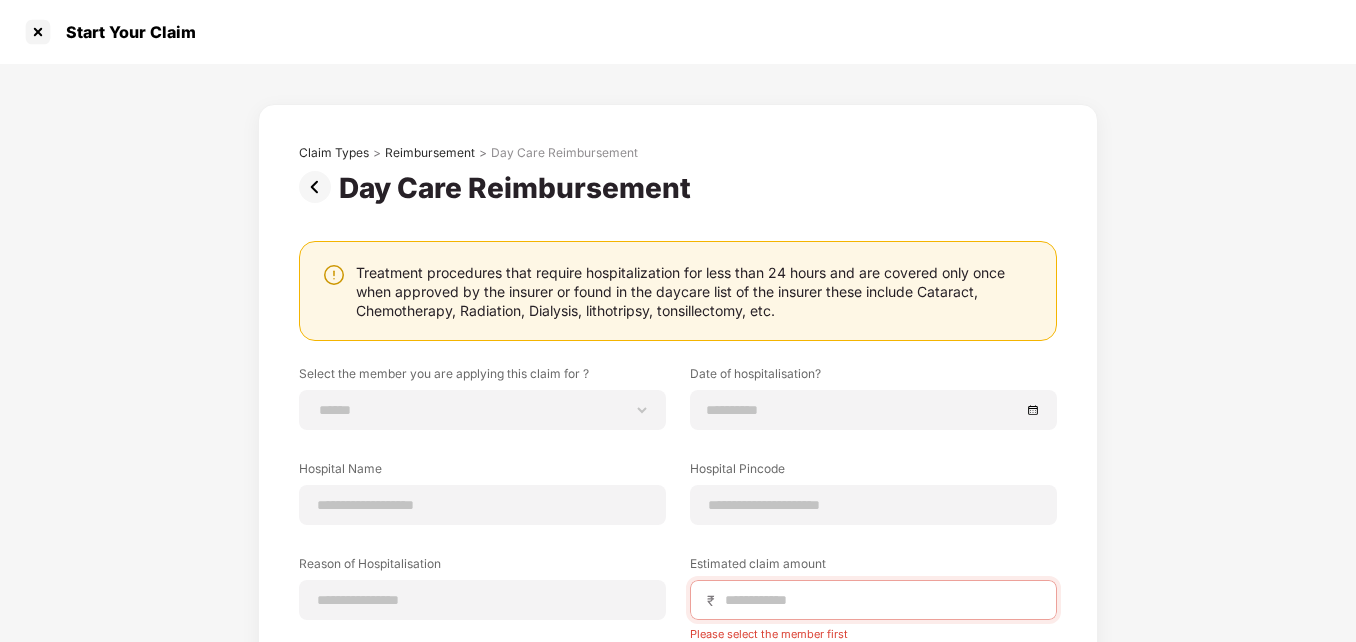 click at bounding box center [319, 187] 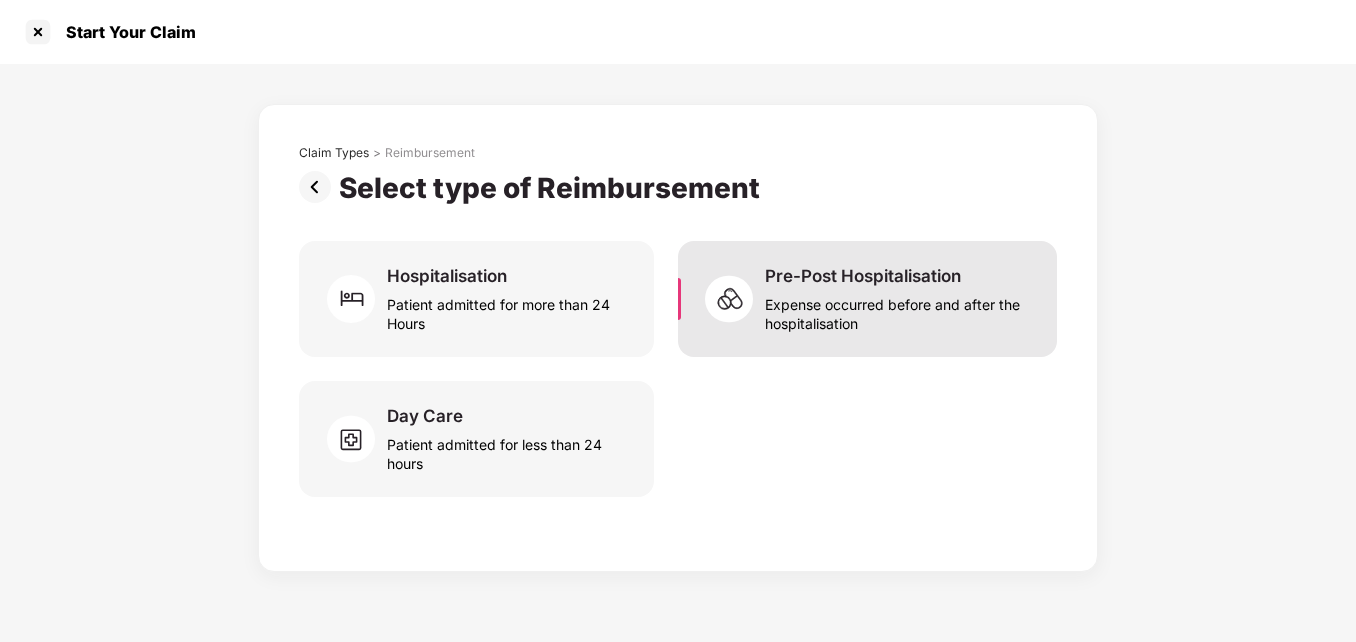 click on "Expense occurred before and after the hospitalisation" at bounding box center [899, 310] 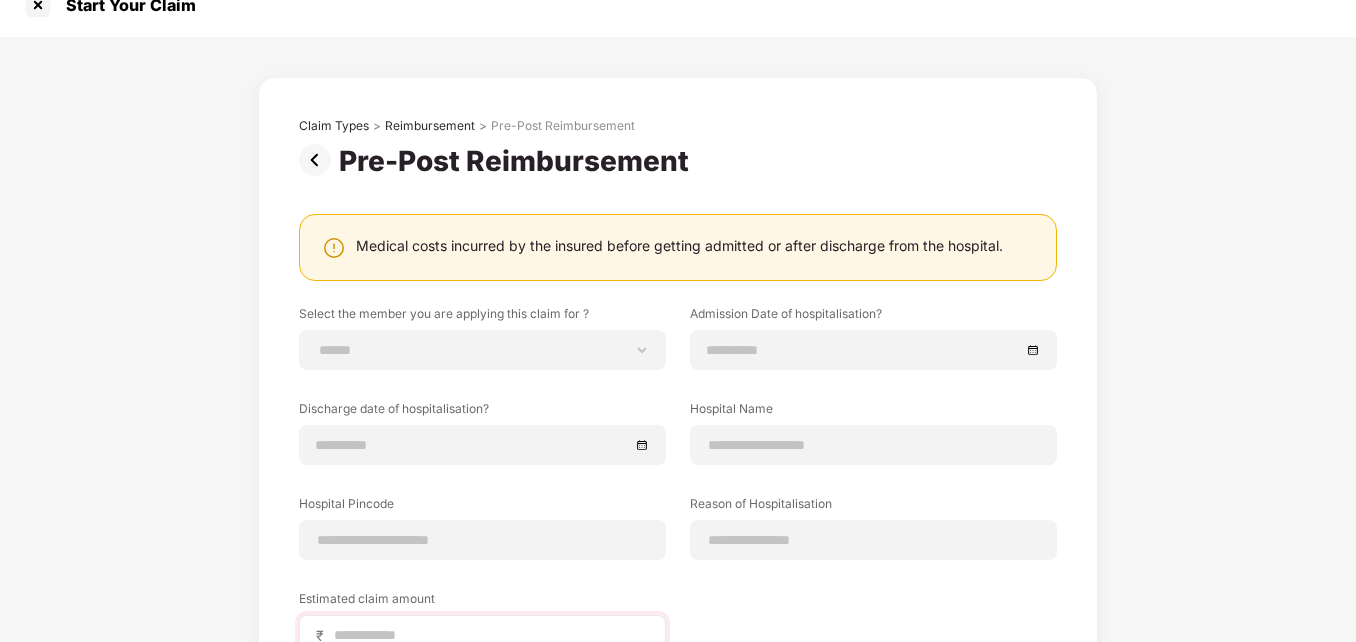 scroll, scrollTop: 0, scrollLeft: 0, axis: both 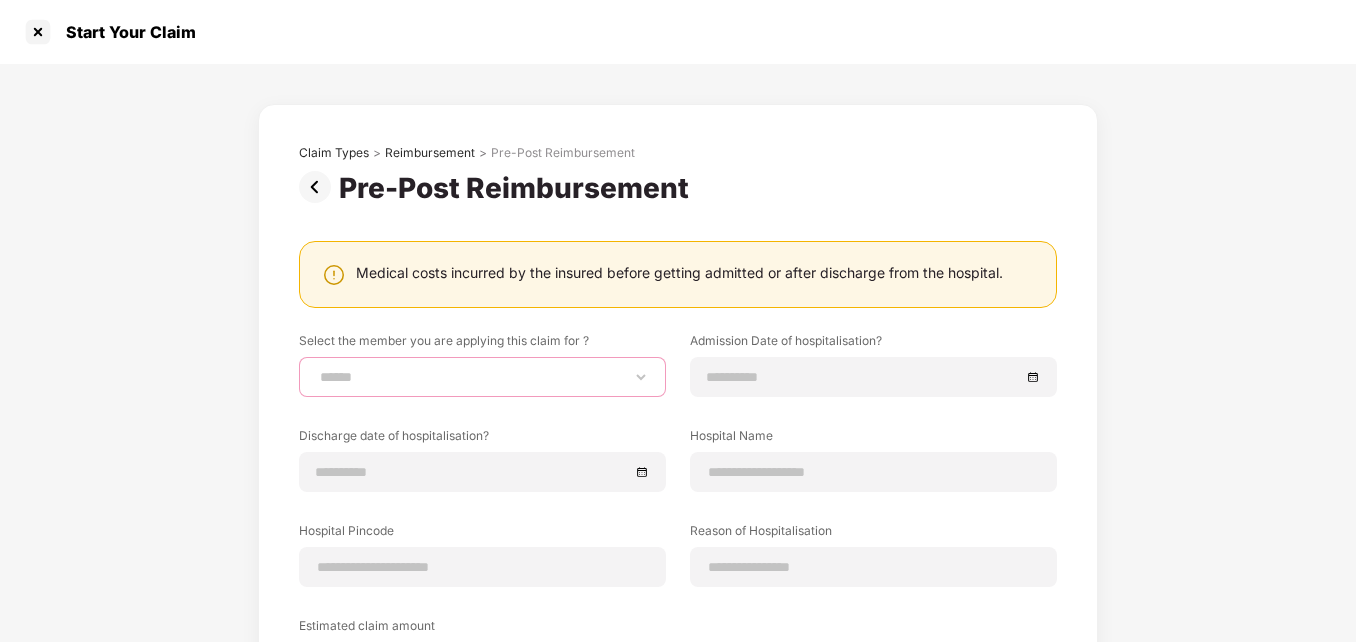 click on "**********" at bounding box center (482, 377) 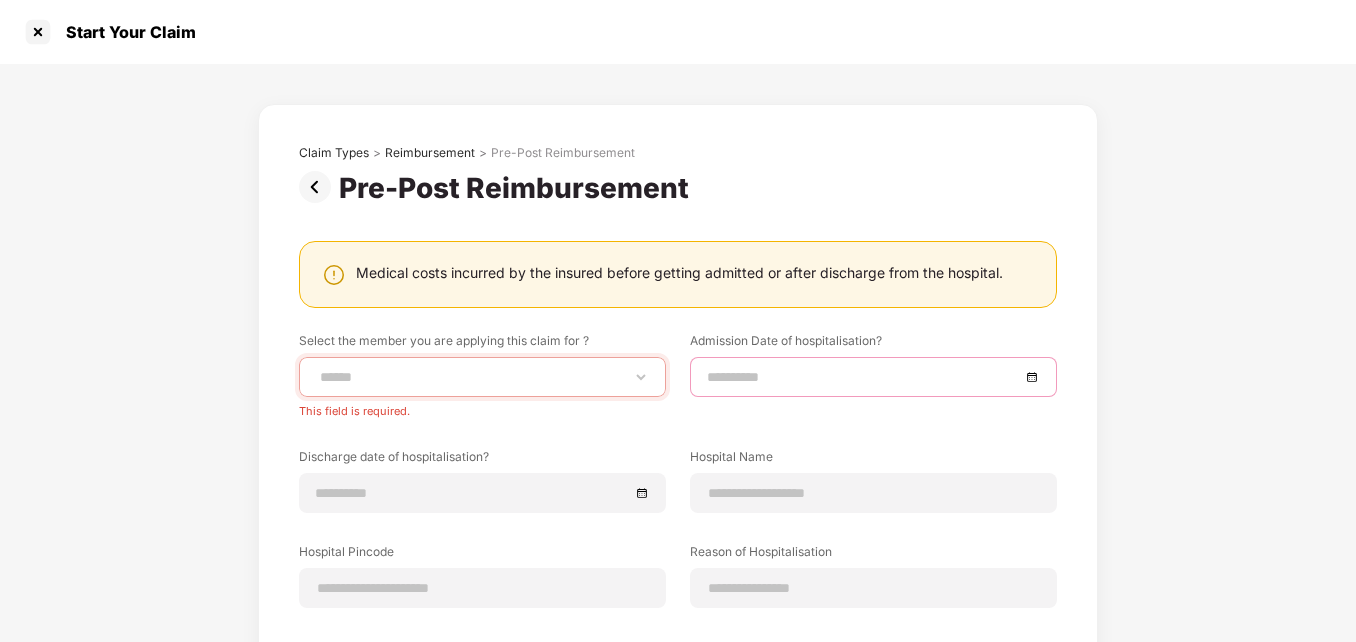 click at bounding box center (863, 377) 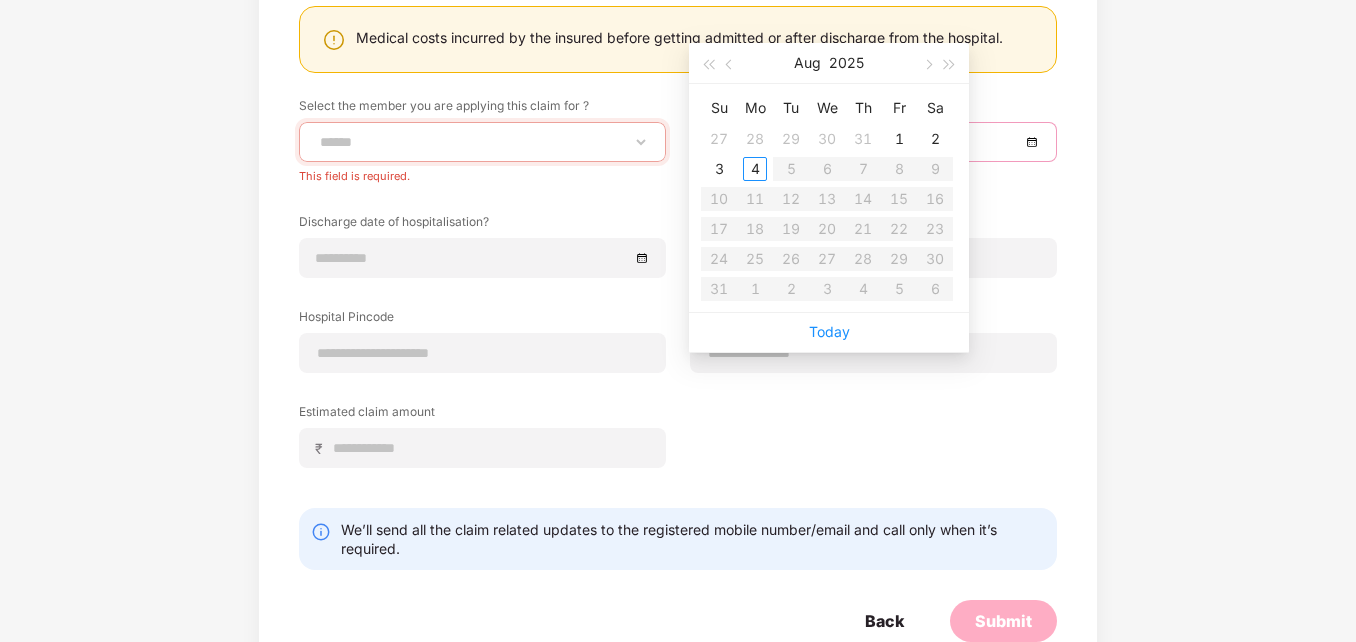scroll, scrollTop: 286, scrollLeft: 0, axis: vertical 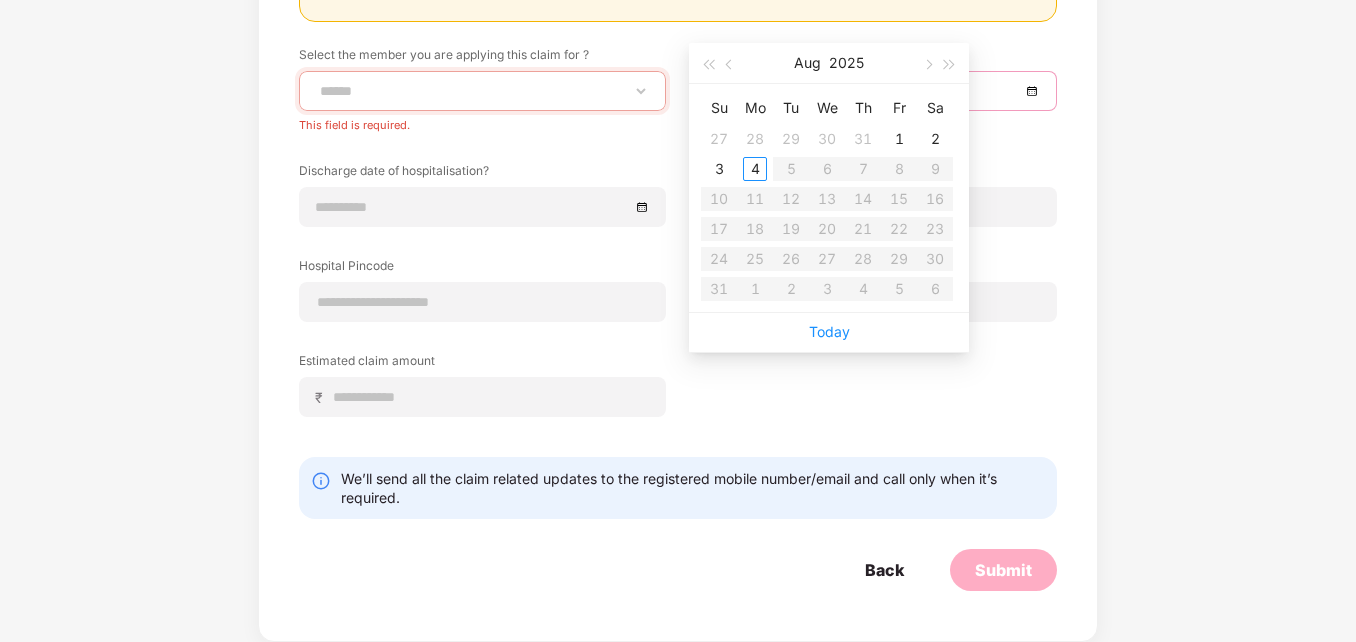 click on "**********" at bounding box center (678, 246) 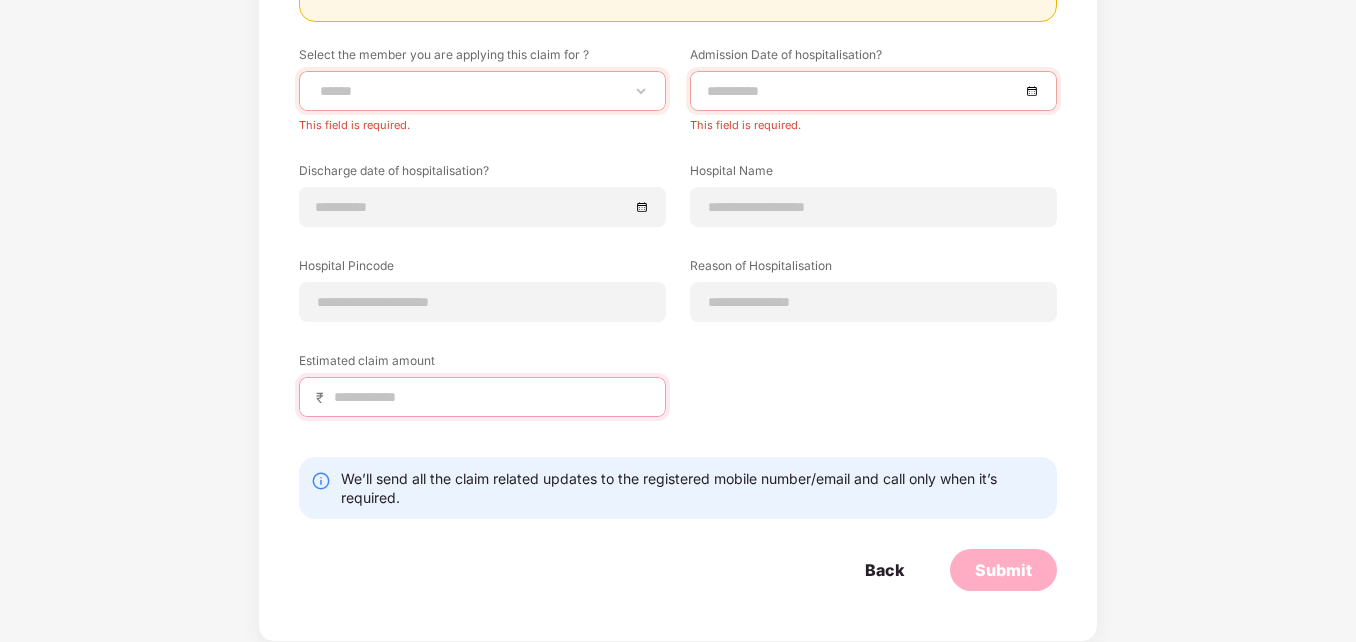 click at bounding box center (490, 397) 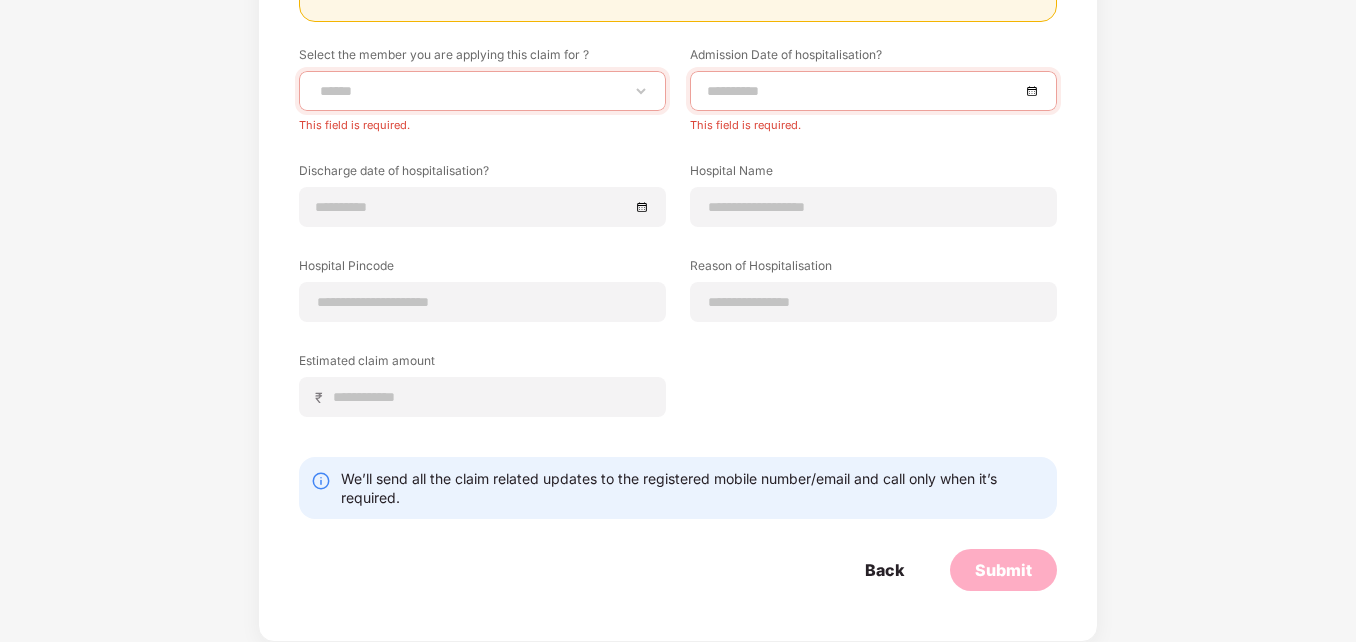 click on "**********" at bounding box center (678, 210) 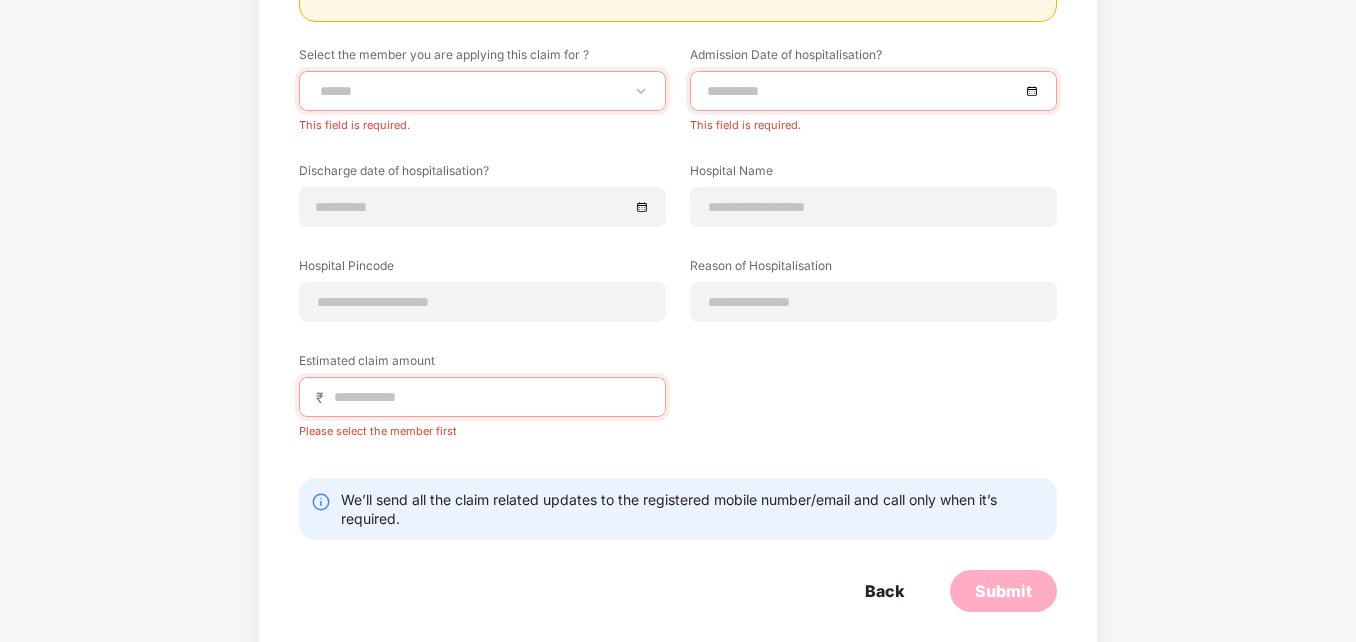 click on "**********" at bounding box center (678, 257) 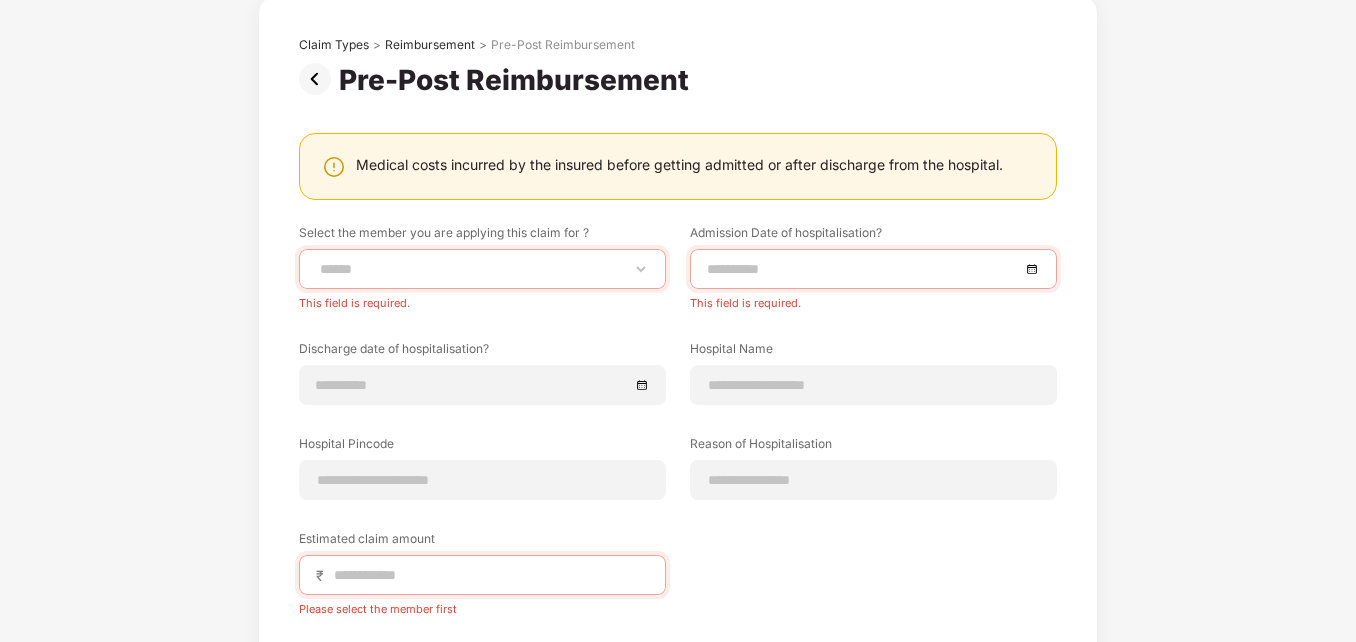 scroll, scrollTop: 0, scrollLeft: 0, axis: both 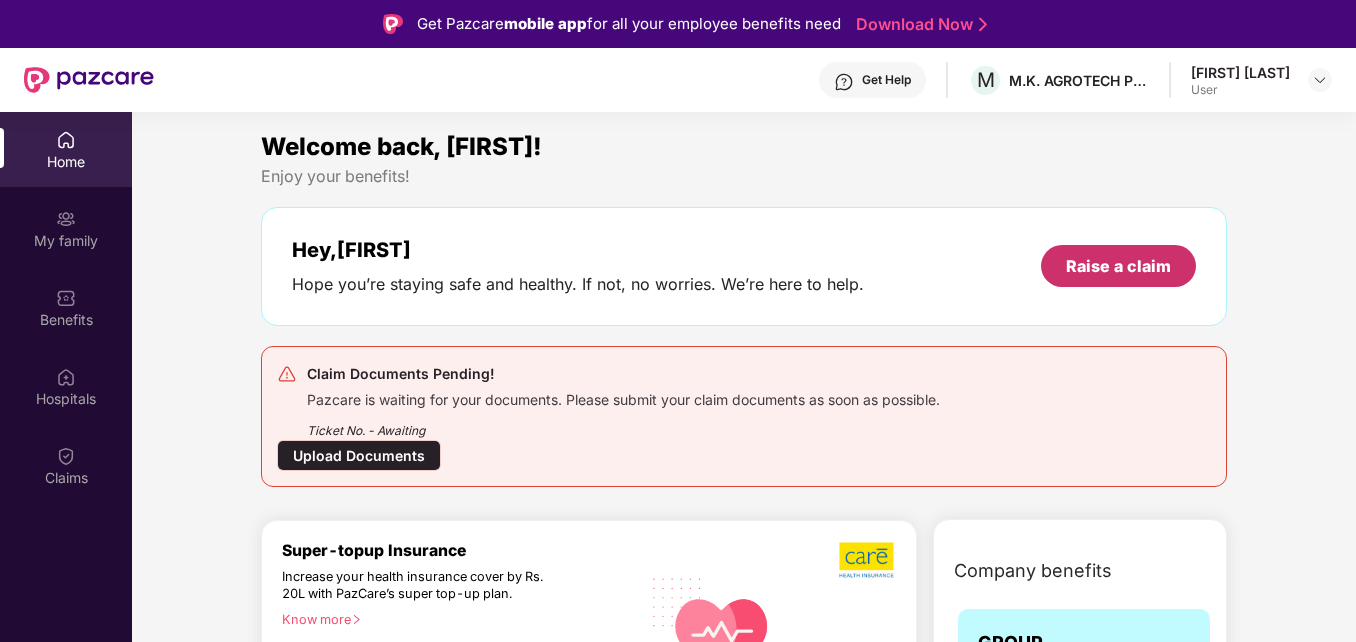 click on "Raise a claim" at bounding box center [1118, 266] 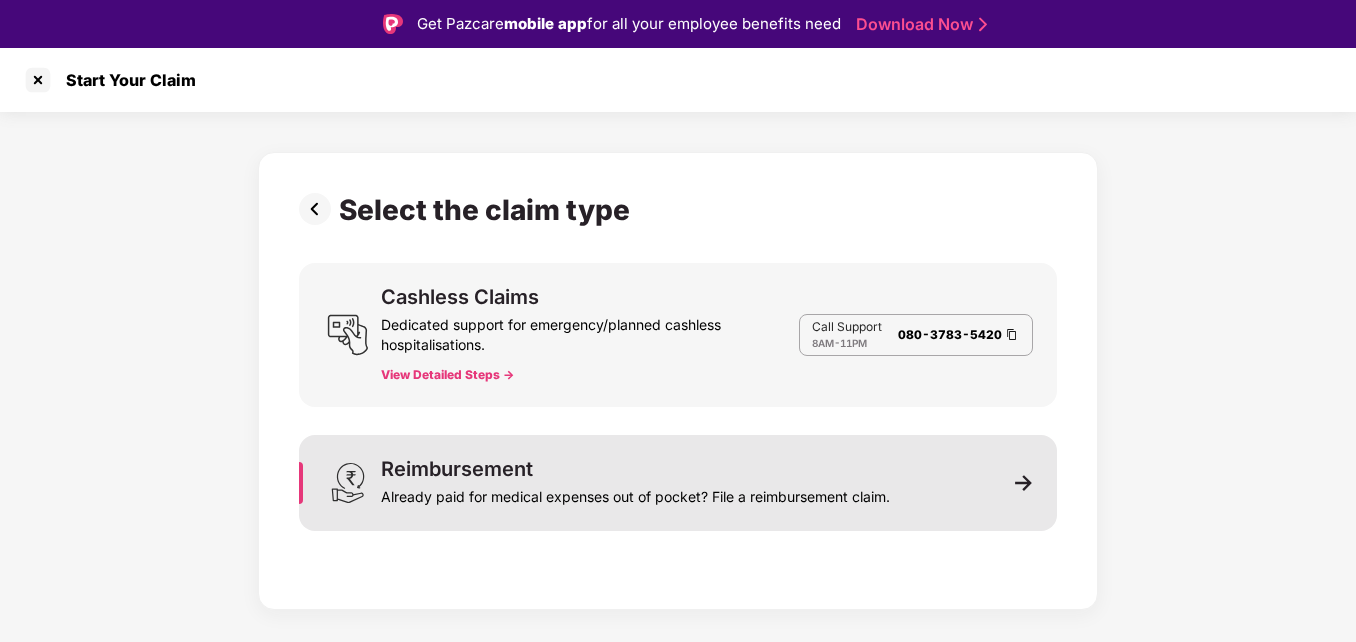 click at bounding box center (1024, 483) 